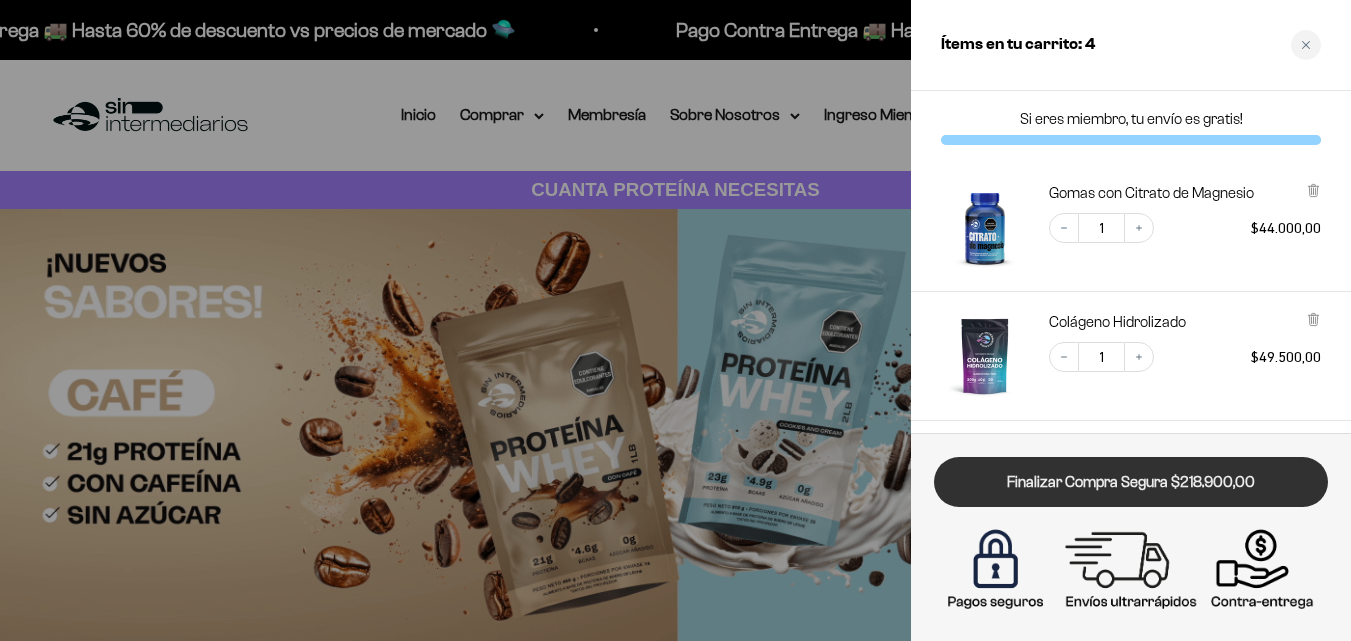 click on "Finalizar Compra Segura $218.900,00" at bounding box center [1131, 482] 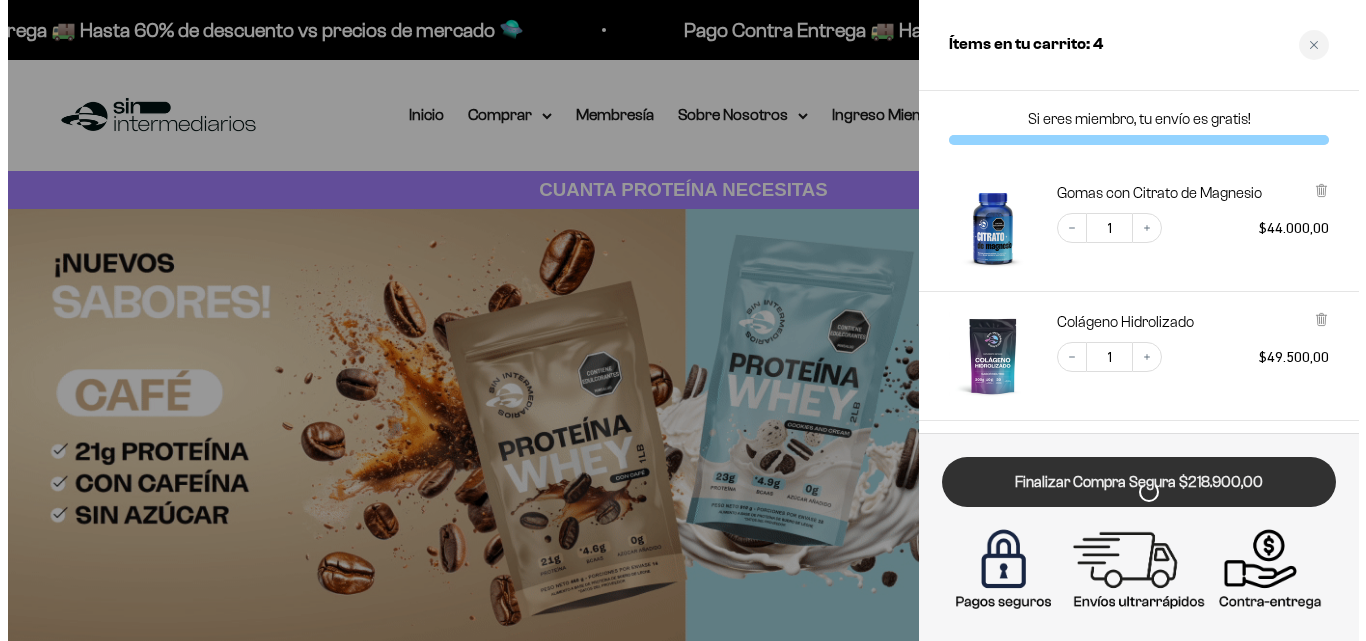 scroll, scrollTop: 0, scrollLeft: 0, axis: both 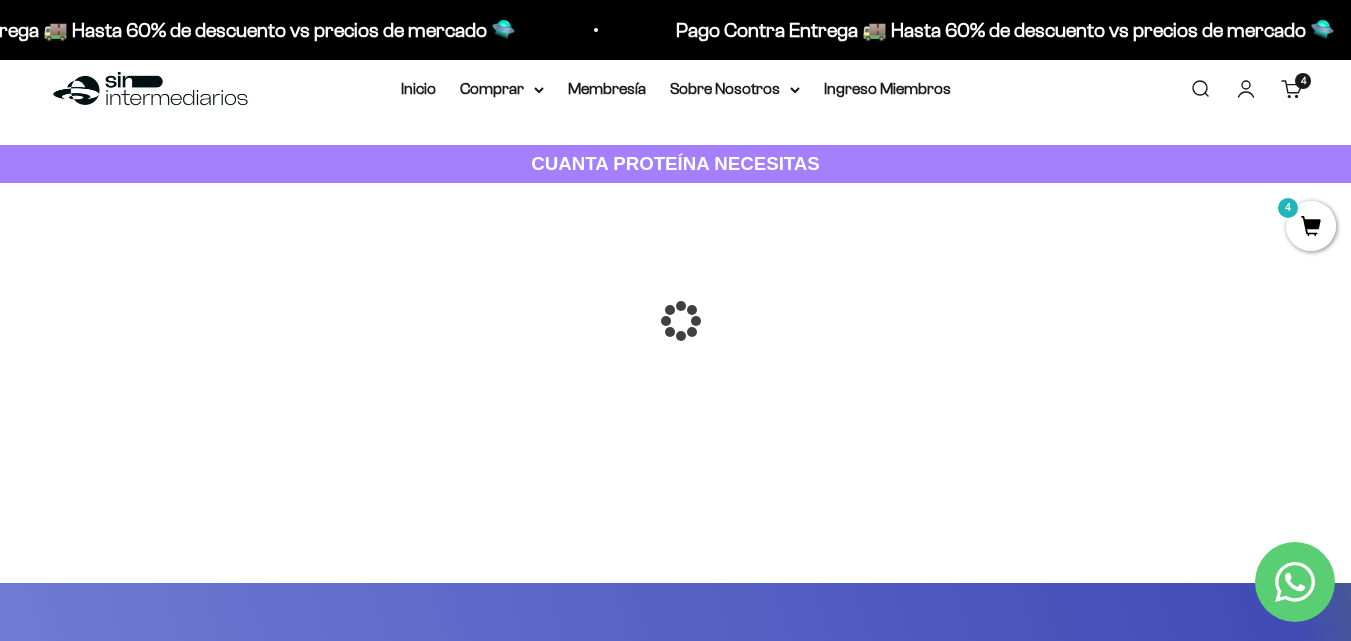 drag, startPoint x: 1365, startPoint y: 120, endPoint x: 1362, endPoint y: 130, distance: 10.440307 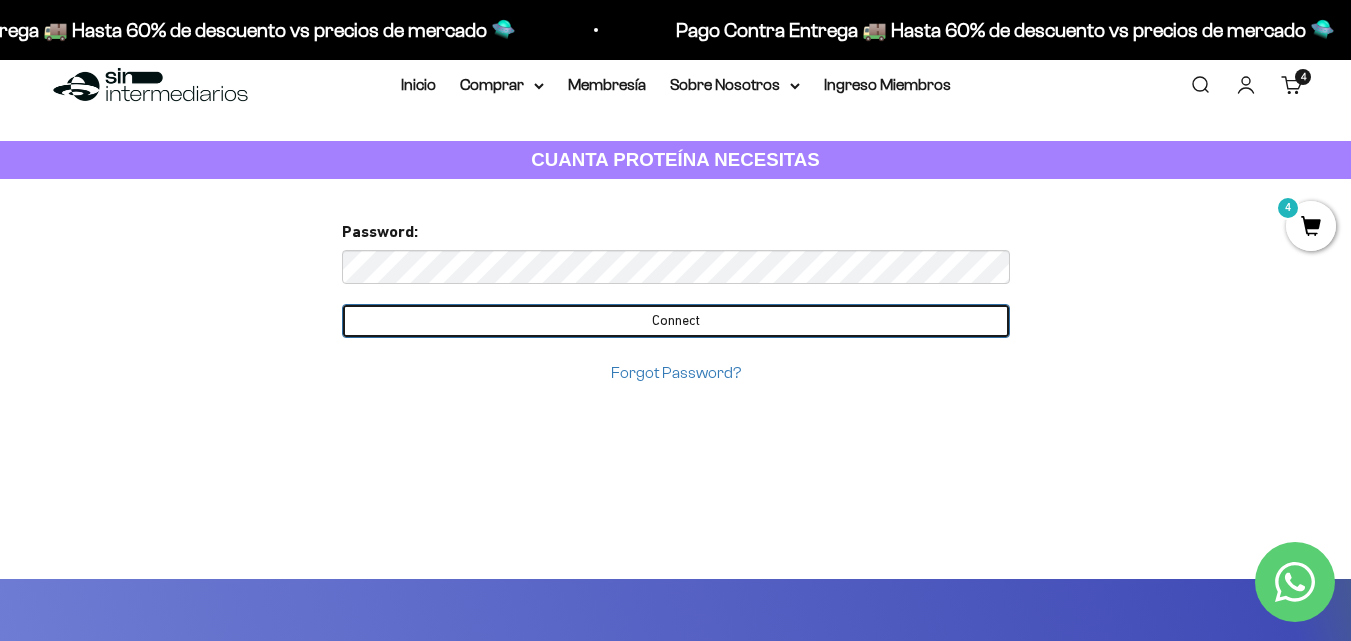 click on "Connect" at bounding box center (676, 321) 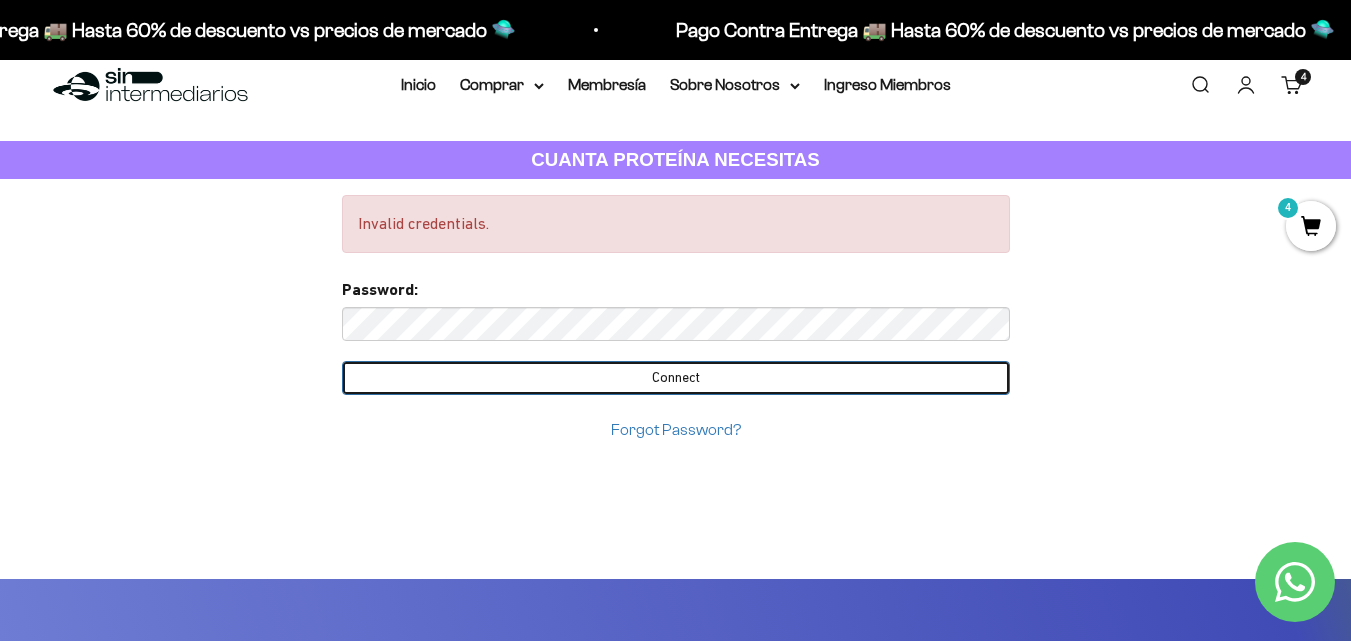 click on "Connect" at bounding box center (676, 378) 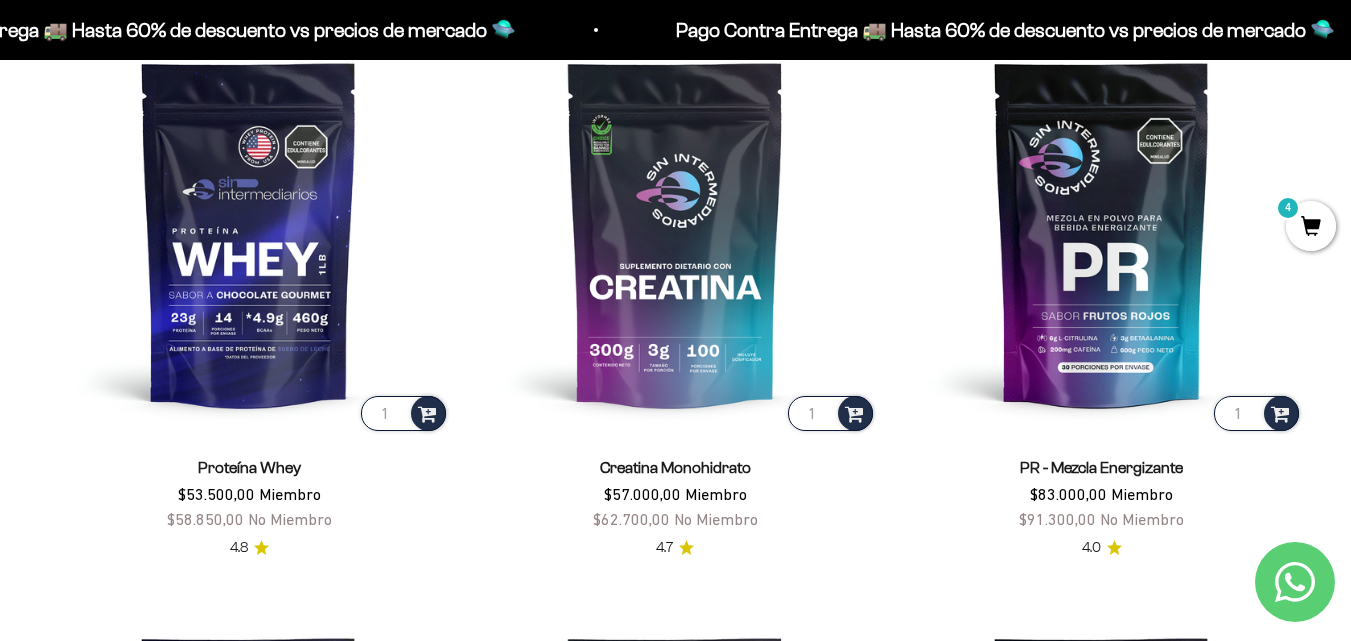 scroll, scrollTop: 807, scrollLeft: 0, axis: vertical 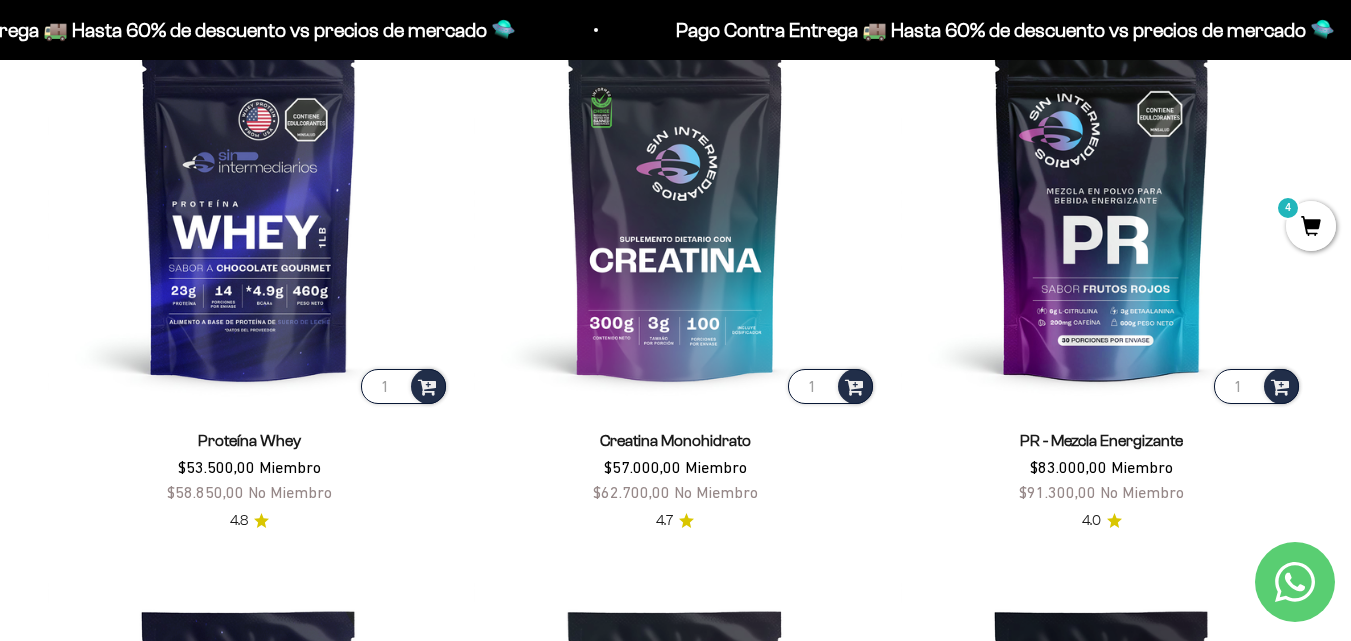 click on "Ir al contenido
Pago Contra Entrega 🚚 Hasta 60% de descuento vs precios de mercado 🛸
Pago Contra Entrega 🚚 Hasta 60% de descuento vs precios de mercado 🛸
Pago Contra Entrega 🚚 Hasta 60% de descuento vs precios de mercado 🛸
Pago Contra Entrega 🚚 Hasta 60% de descuento vs precios de mercado 🛸
Pago Contra Entrega 🚚 Hasta 60% de descuento vs precios de mercado 🛸
Pago Contra Entrega 🚚 Hasta 60% de descuento vs precios de mercado 🛸
Pago Contra Entrega 🚚 Hasta 60% de descuento vs precios de mercado 🛸
Pago Contra Entrega 🚚 Hasta 60% de descuento vs precios de mercado 🛸
Pago Contra Entrega 🚚 Hasta 60% de descuento vs precios de mercado 🛸
4" at bounding box center (675, 3333) 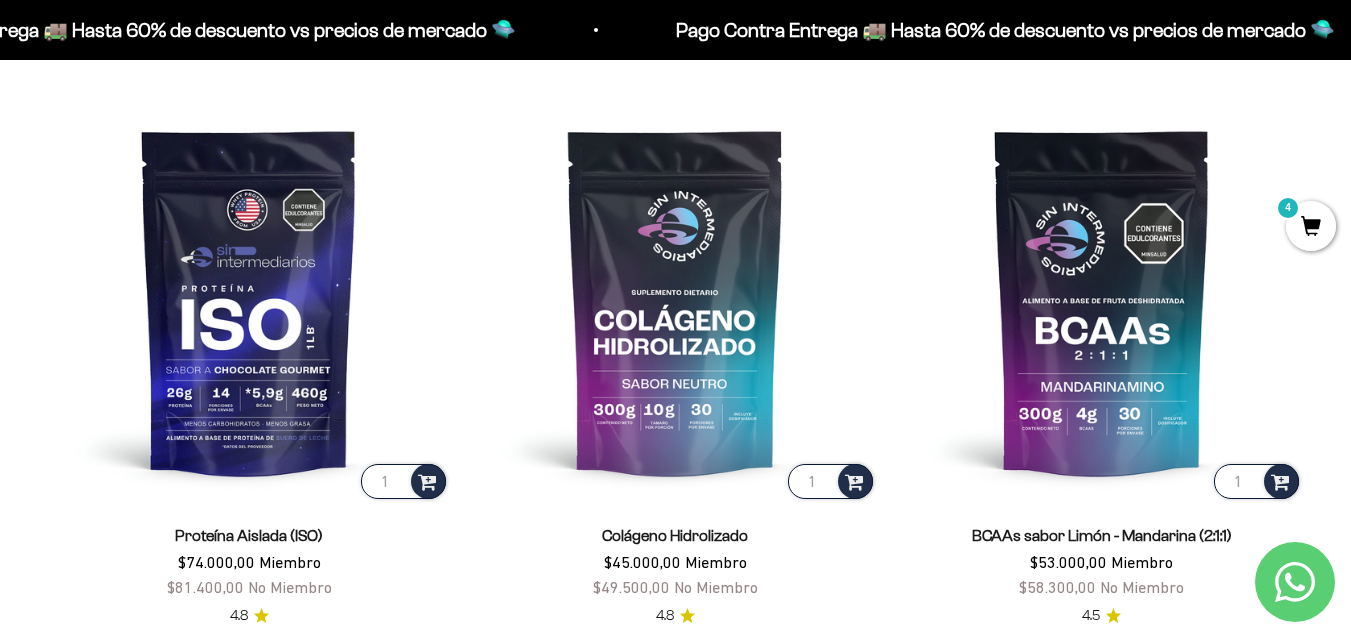 scroll, scrollTop: 1327, scrollLeft: 0, axis: vertical 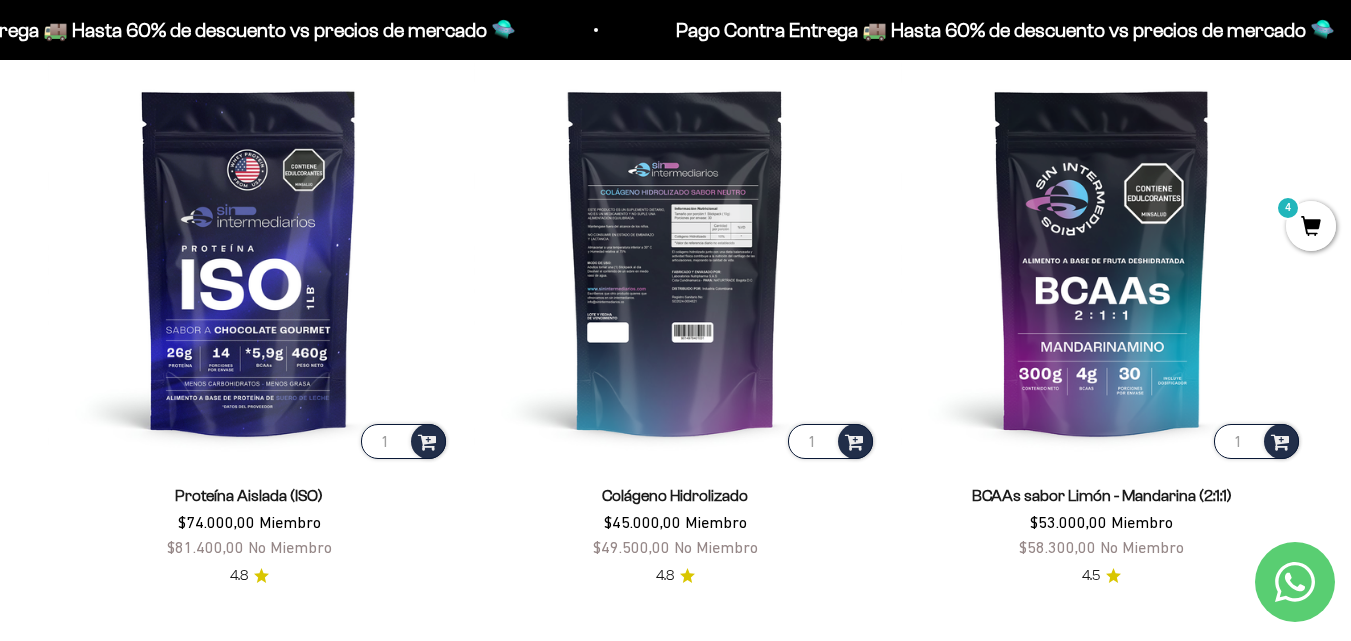 click at bounding box center (675, 261) 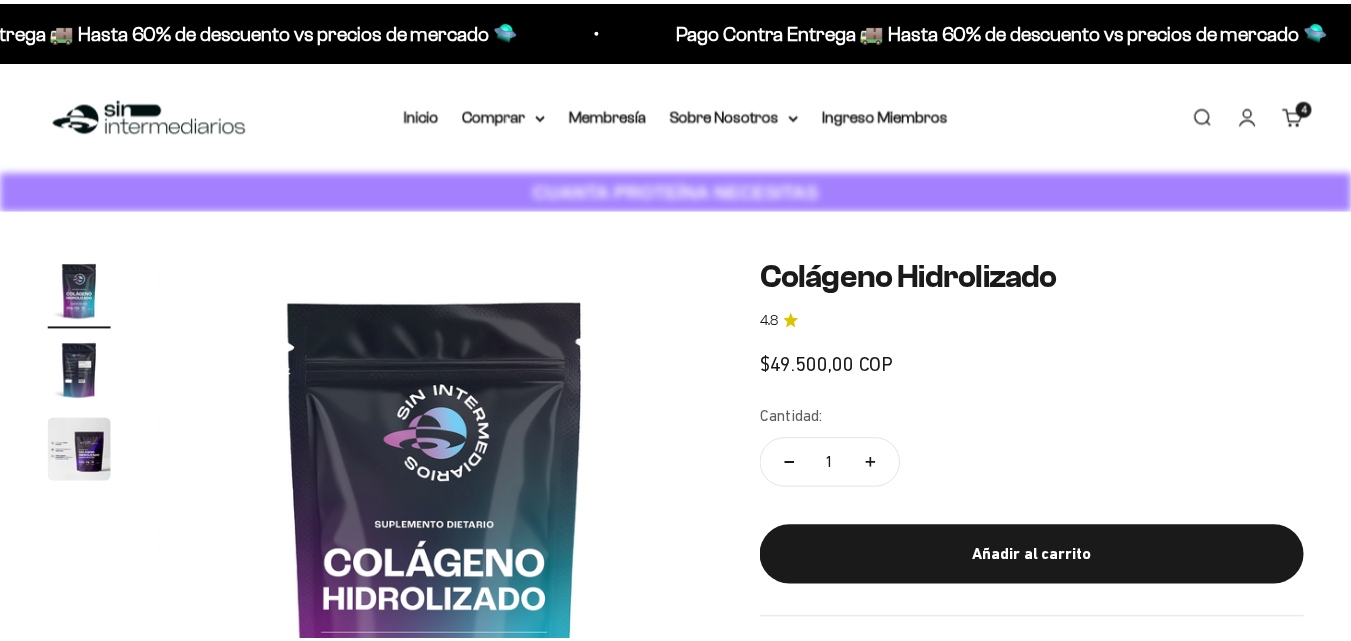 scroll, scrollTop: 0, scrollLeft: 0, axis: both 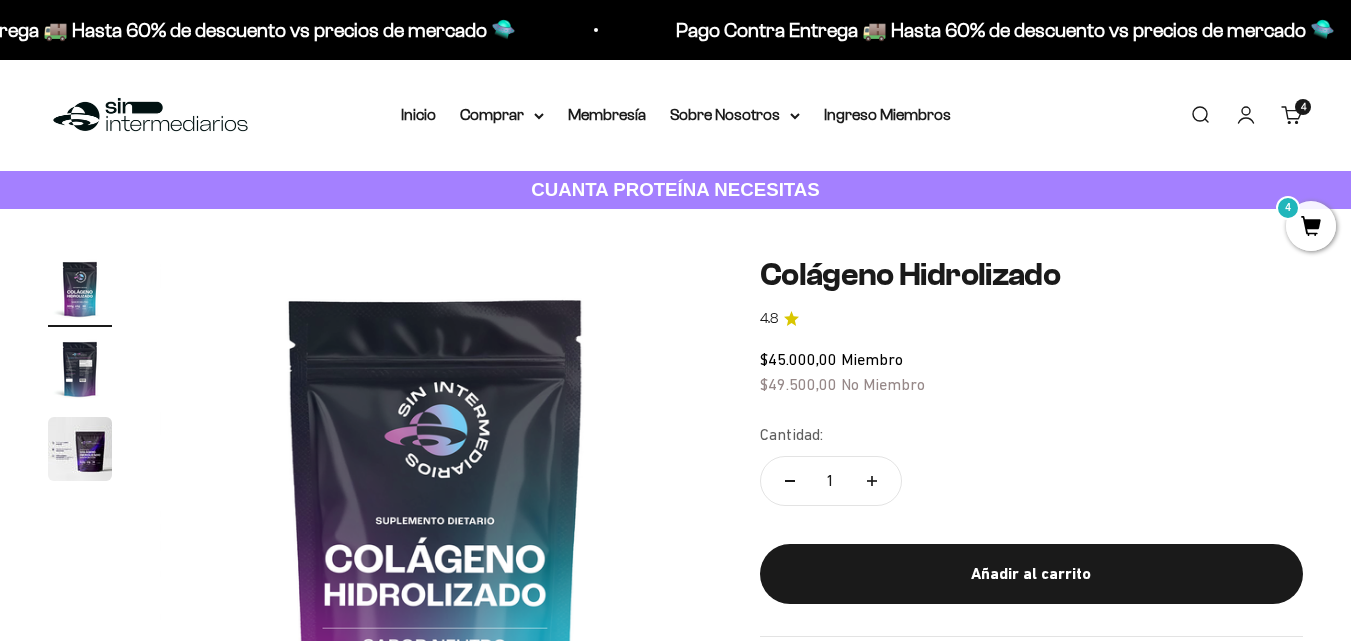 click on "Ir al contenido
Pago Contra Entrega 🚚 Hasta 60% de descuento vs precios de mercado 🛸
Pago Contra Entrega 🚚 Hasta 60% de descuento vs precios de mercado 🛸
Pago Contra Entrega 🚚 Hasta 60% de descuento vs precios de mercado 🛸
Pago Contra Entrega 🚚 Hasta 60% de descuento vs precios de mercado 🛸
Pago Contra Entrega 🚚 Hasta 60% de descuento vs precios de mercado 🛸
Pago Contra Entrega 🚚 Hasta 60% de descuento vs precios de mercado 🛸
Pago Contra Entrega 🚚 Hasta 60% de descuento vs precios de mercado 🛸
4" at bounding box center [675, 2679] 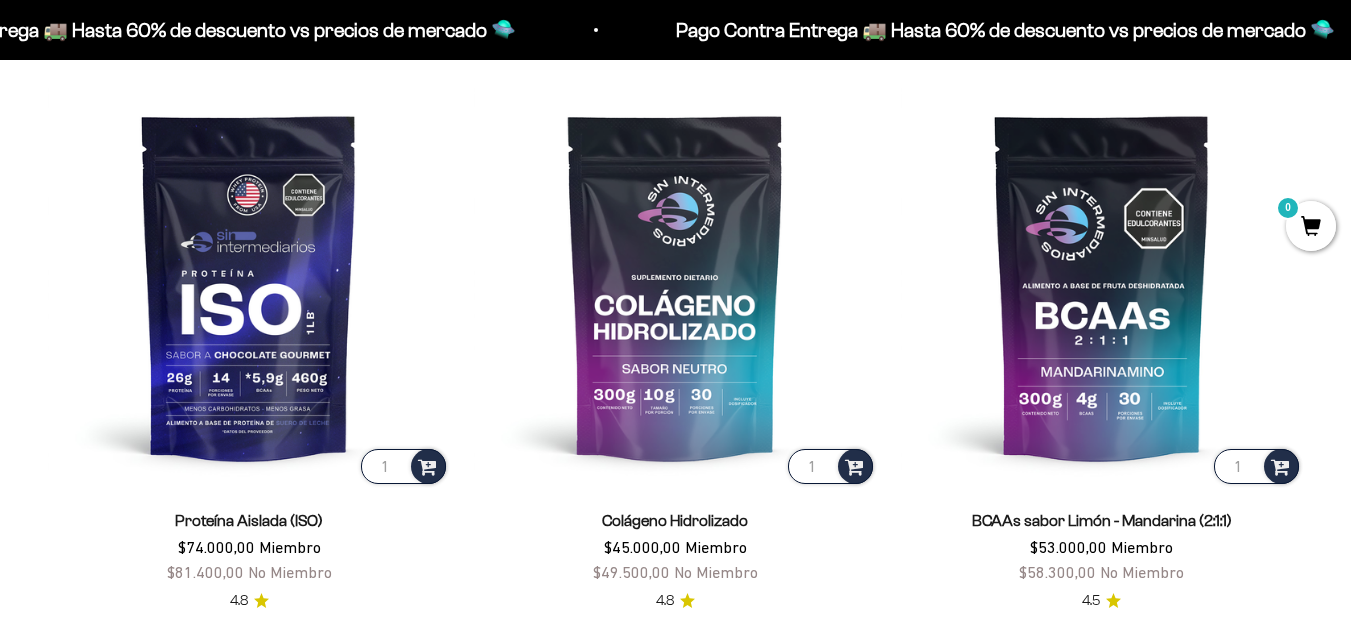 scroll, scrollTop: 1327, scrollLeft: 0, axis: vertical 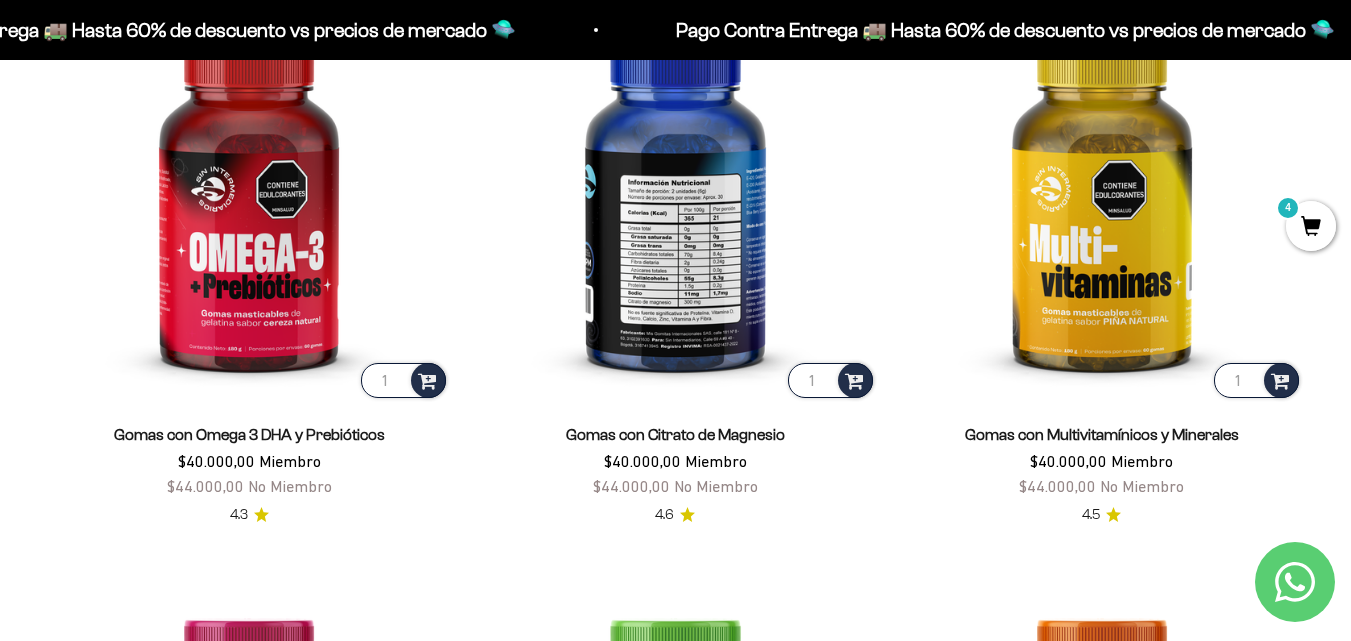 click at bounding box center (675, 200) 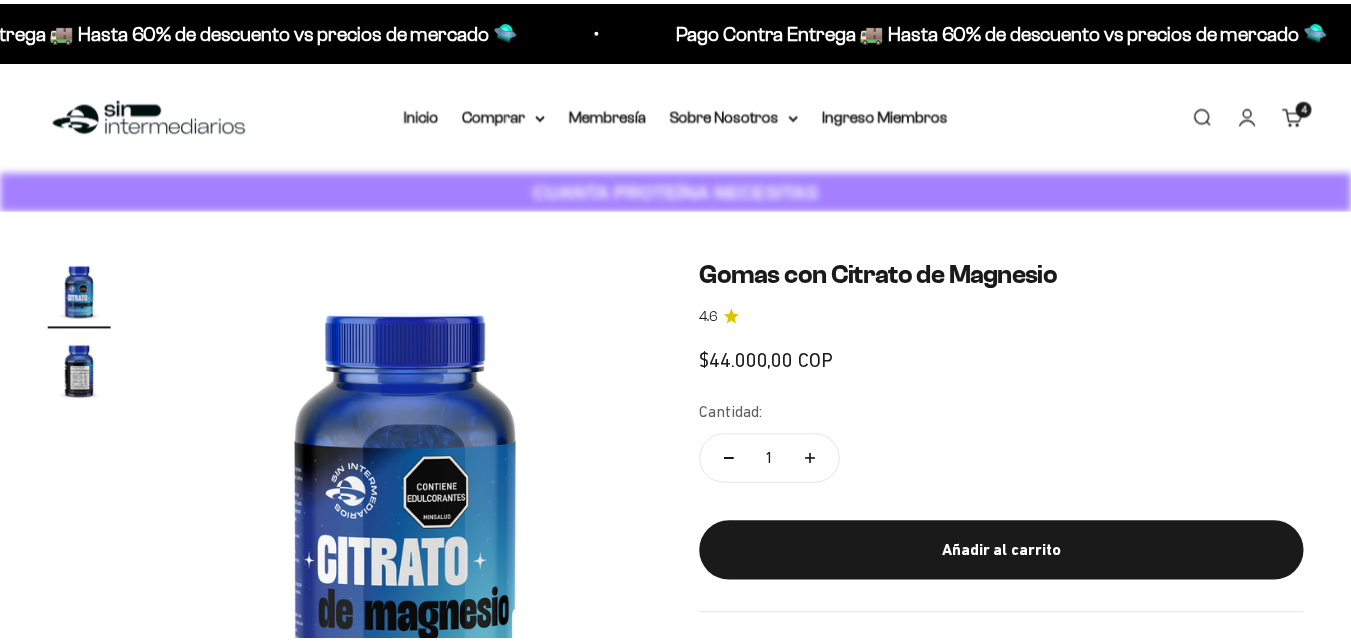 scroll, scrollTop: 0, scrollLeft: 0, axis: both 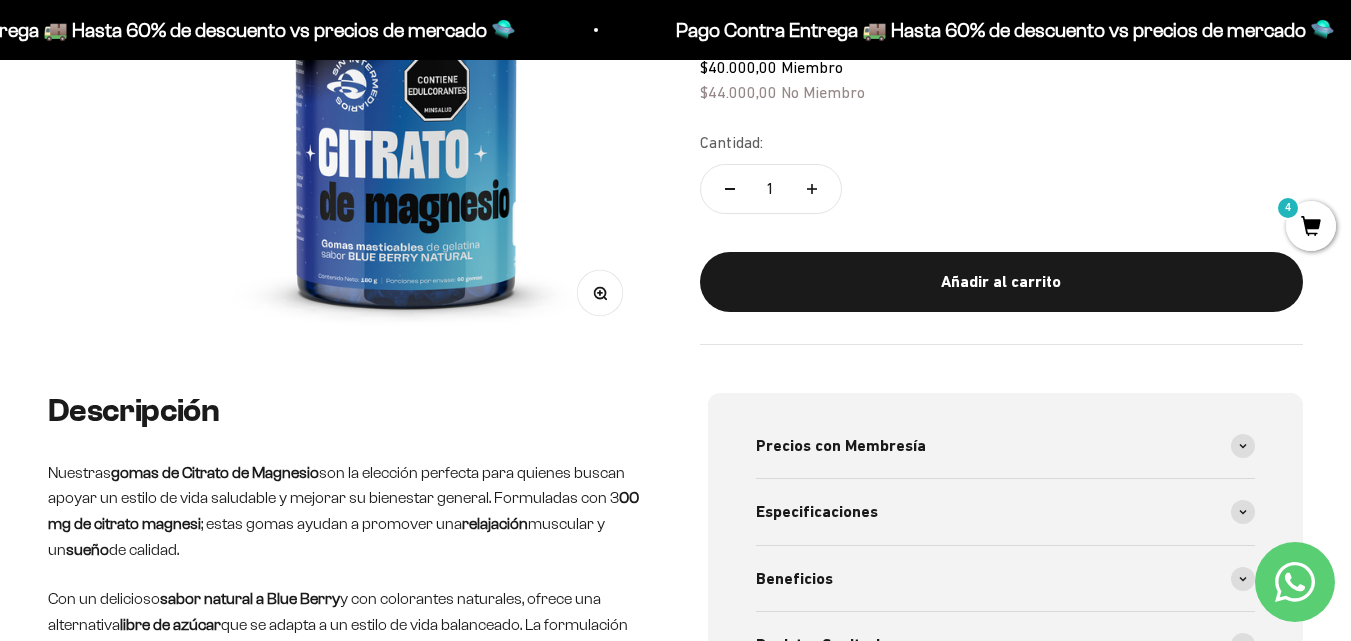 drag, startPoint x: 1362, startPoint y: 43, endPoint x: 1365, endPoint y: 91, distance: 48.09366 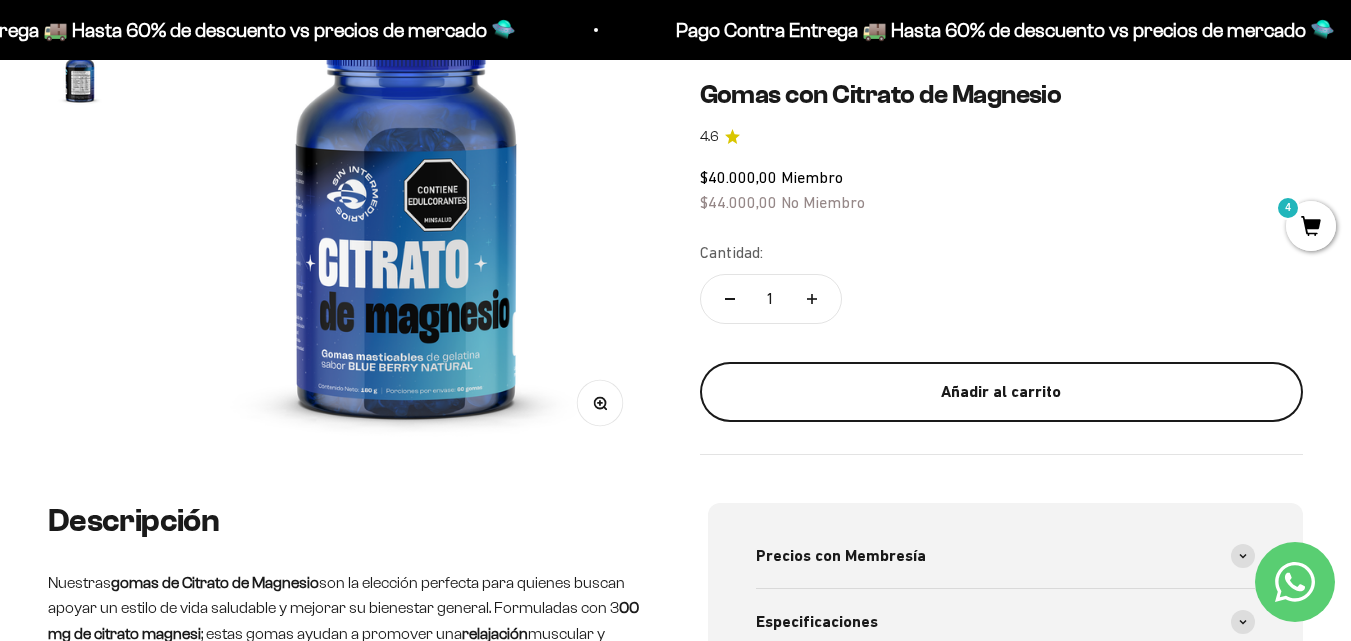 scroll, scrollTop: 0, scrollLeft: 0, axis: both 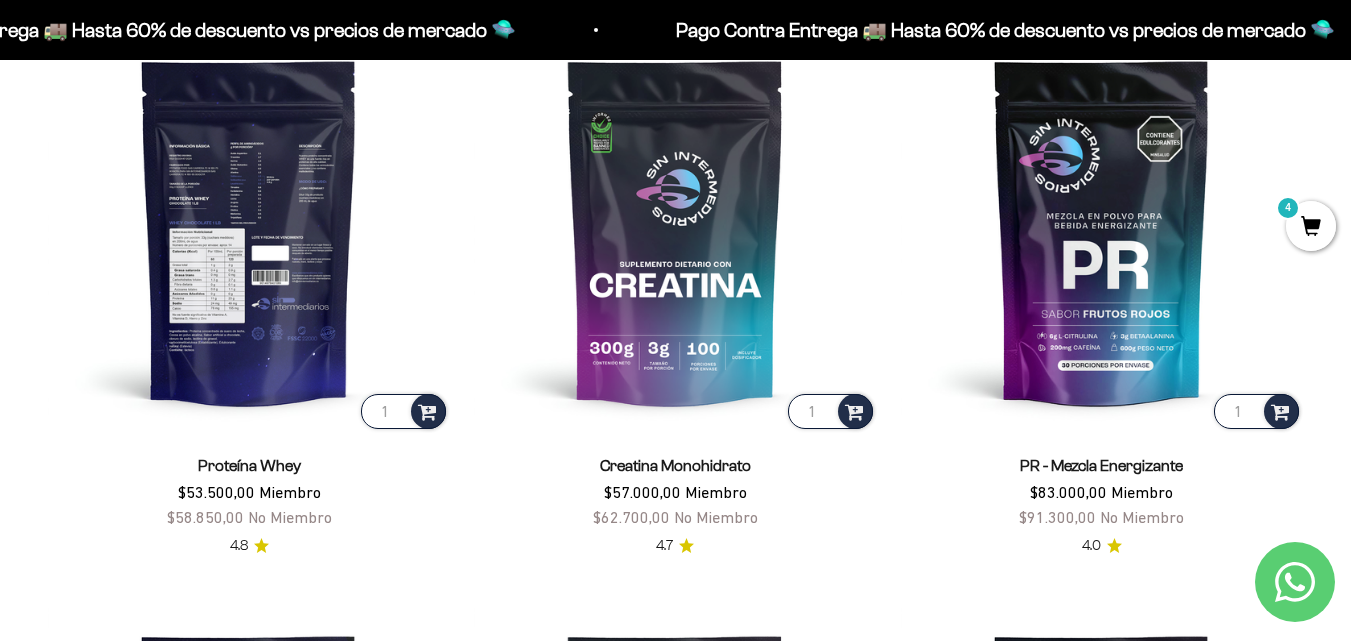 click at bounding box center (249, 231) 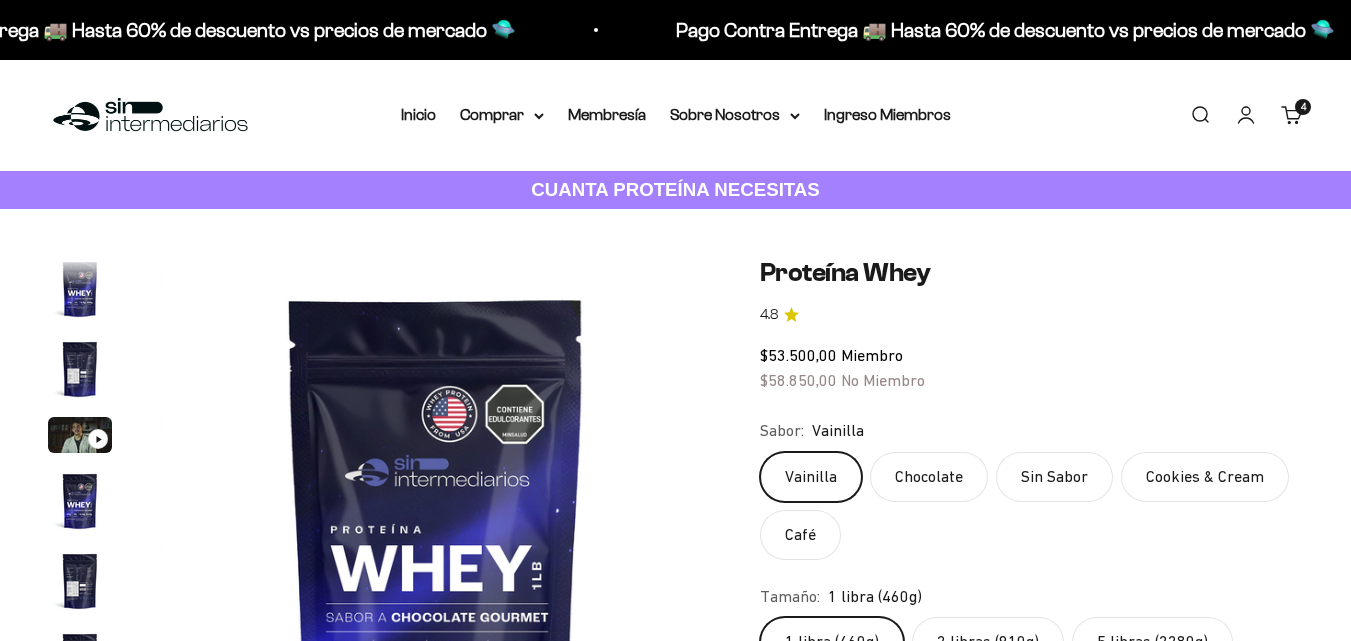 scroll, scrollTop: 0, scrollLeft: 0, axis: both 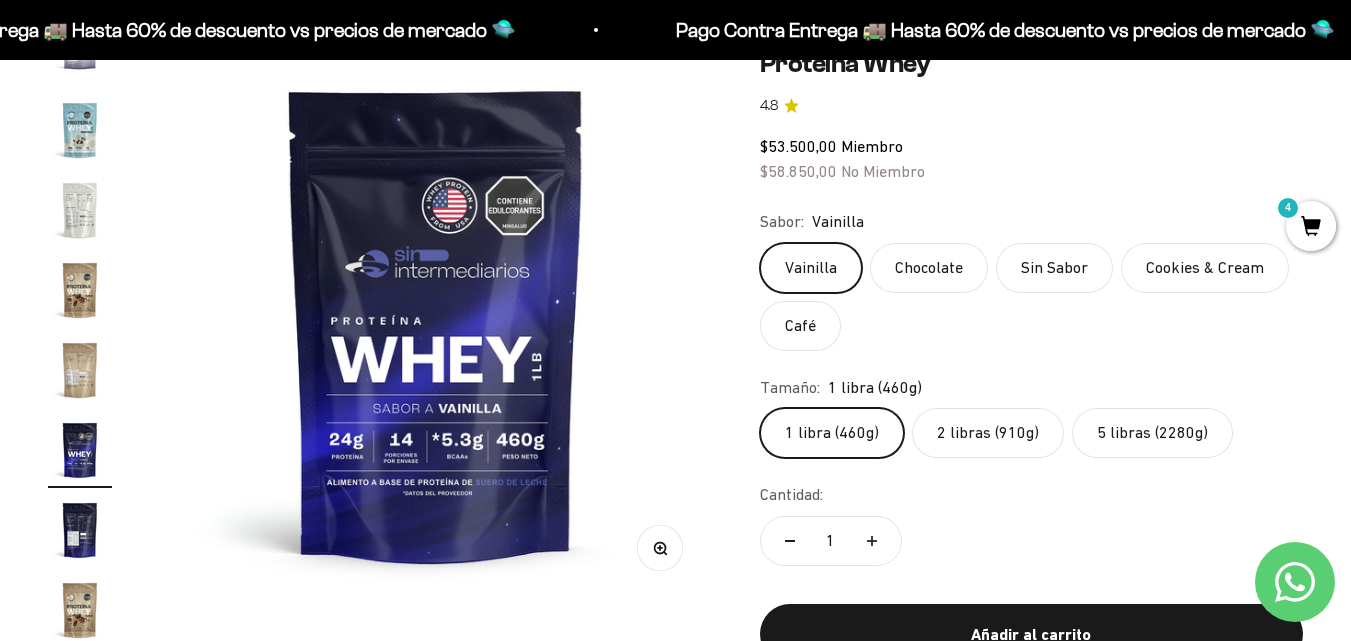 drag, startPoint x: 1363, startPoint y: 73, endPoint x: 1360, endPoint y: 97, distance: 24.186773 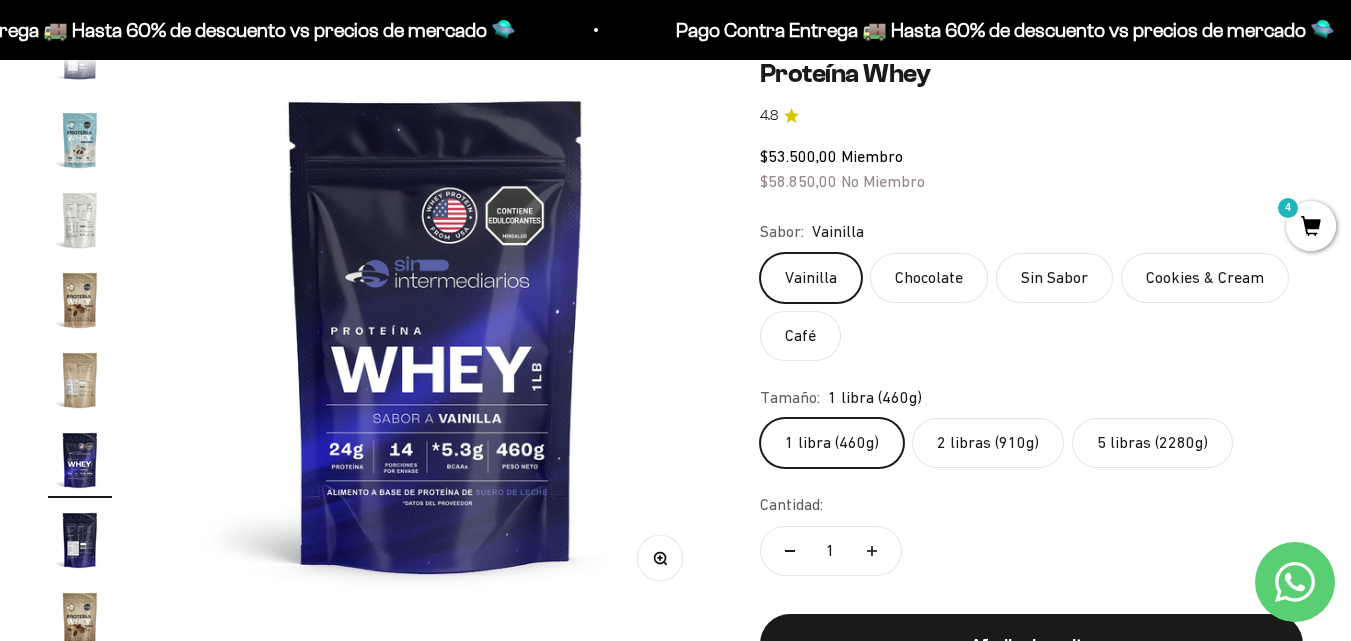 scroll, scrollTop: 0, scrollLeft: 0, axis: both 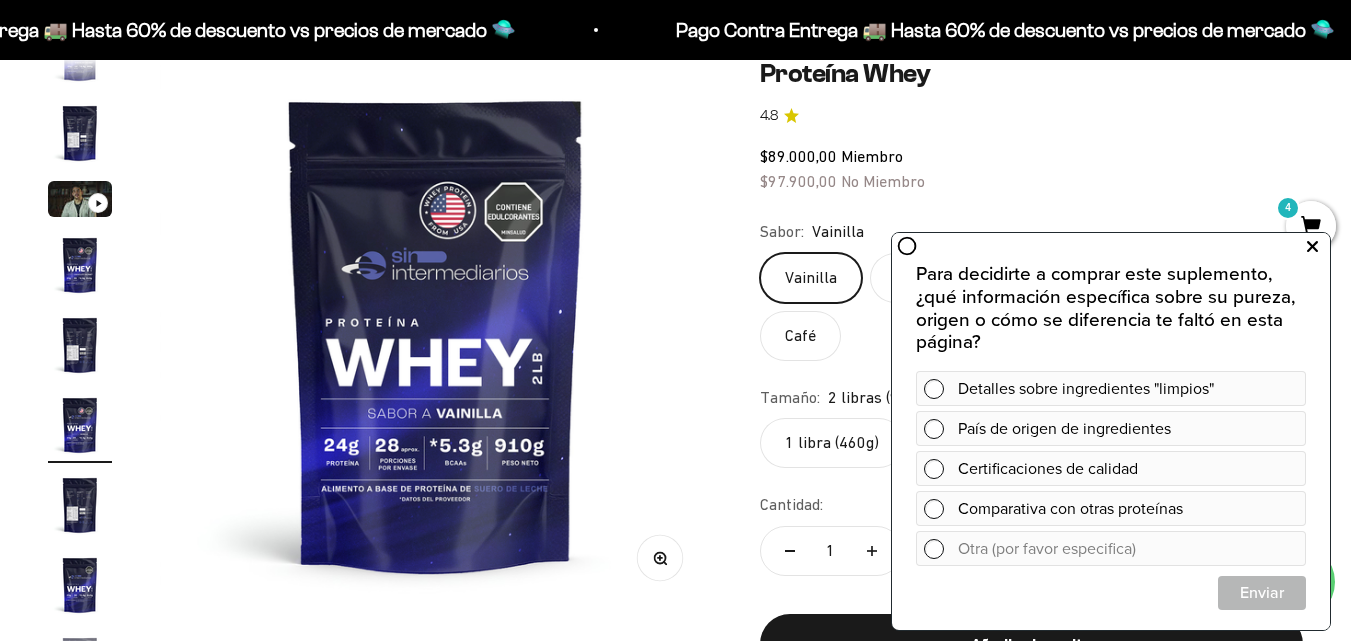 click at bounding box center (1312, 247) 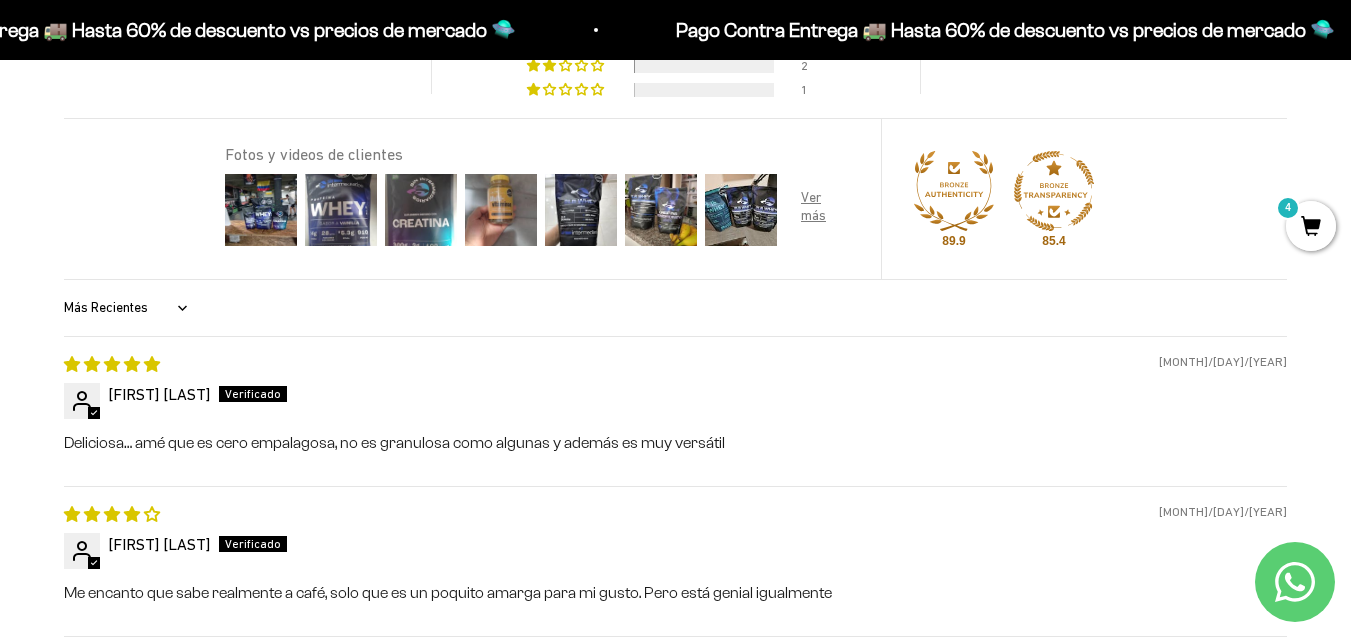 scroll, scrollTop: 1719, scrollLeft: 0, axis: vertical 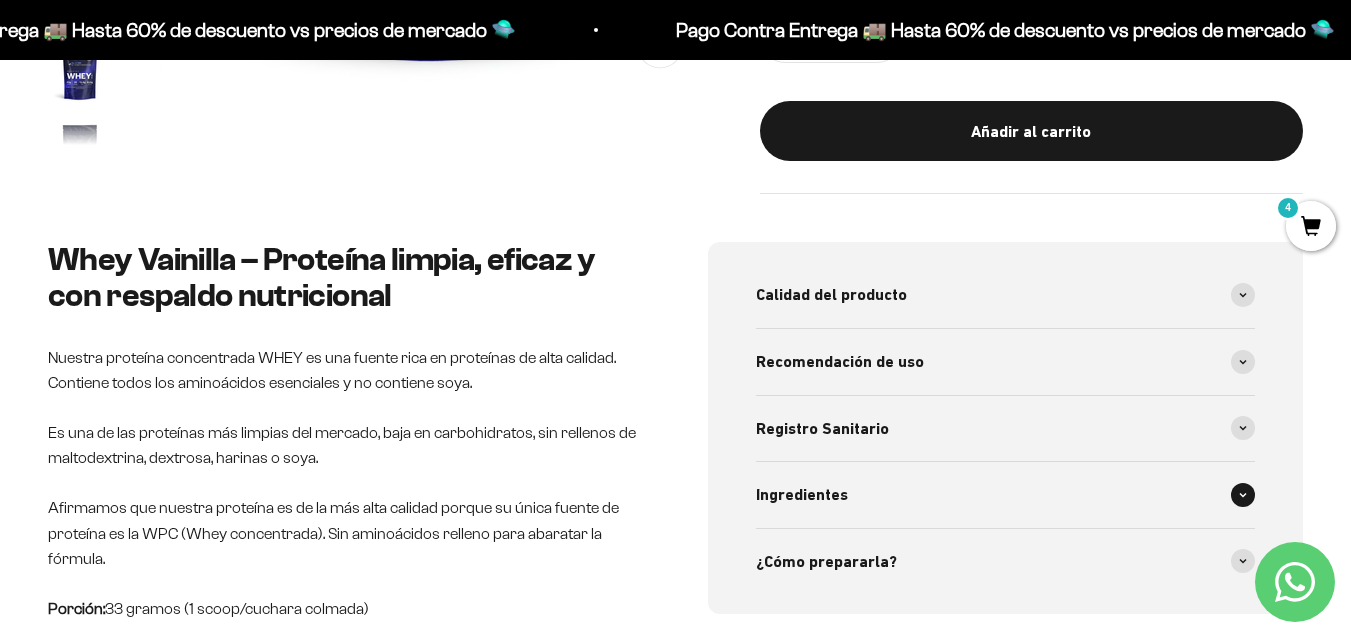 click on "Ingredientes" at bounding box center (1006, 495) 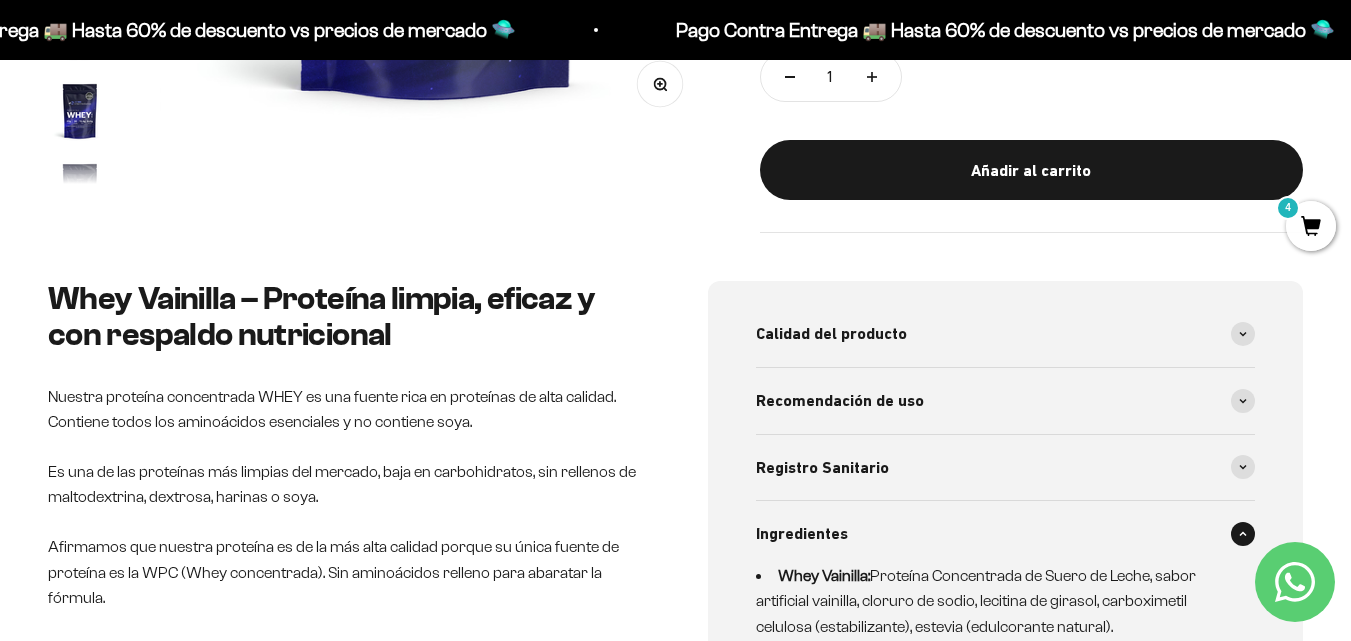 scroll, scrollTop: 663, scrollLeft: 0, axis: vertical 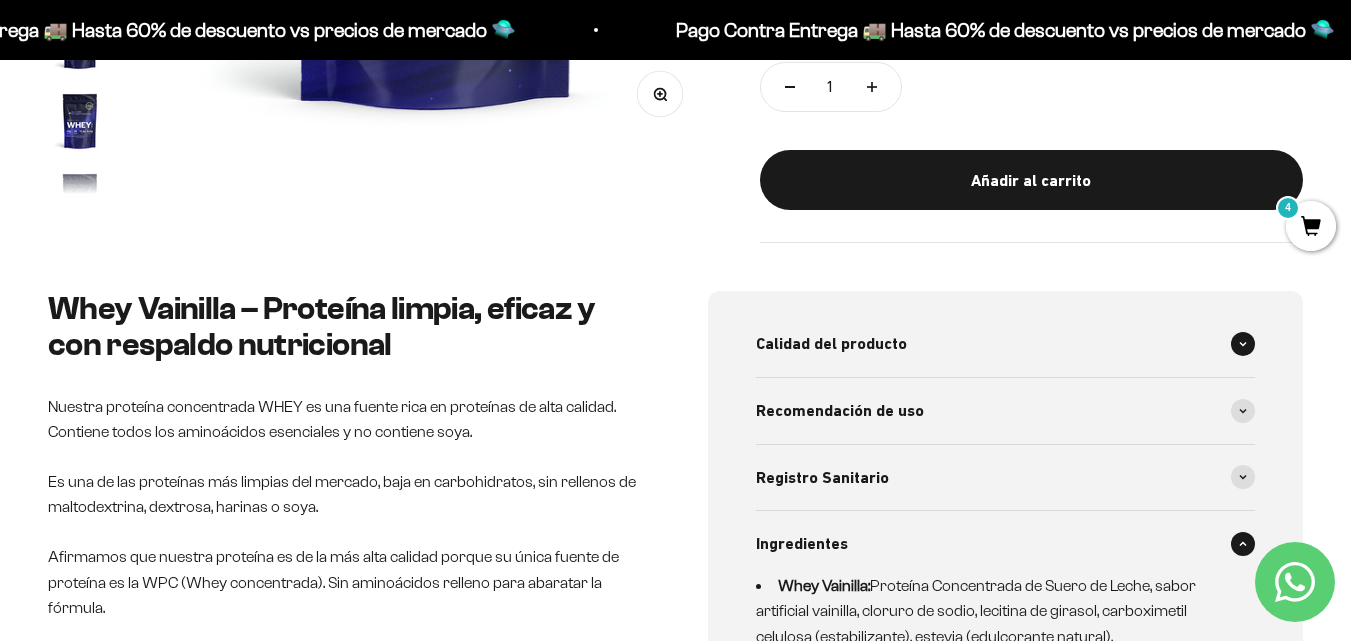 click at bounding box center (1243, 344) 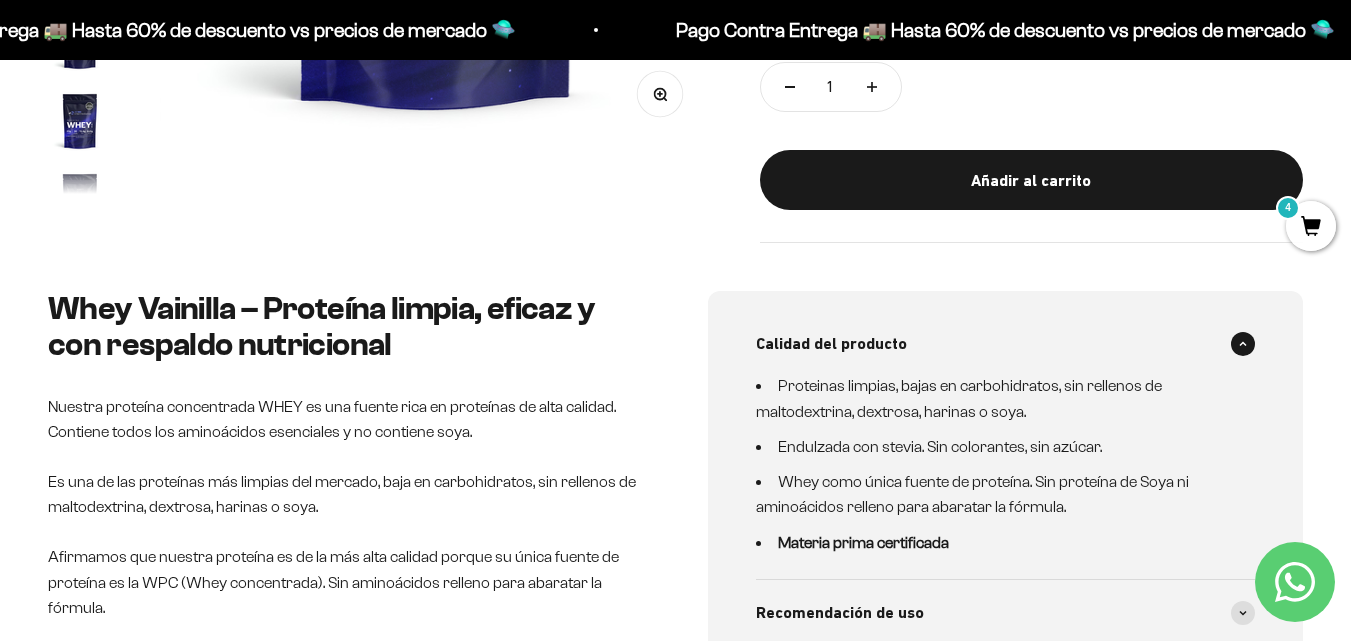 click at bounding box center (1243, 344) 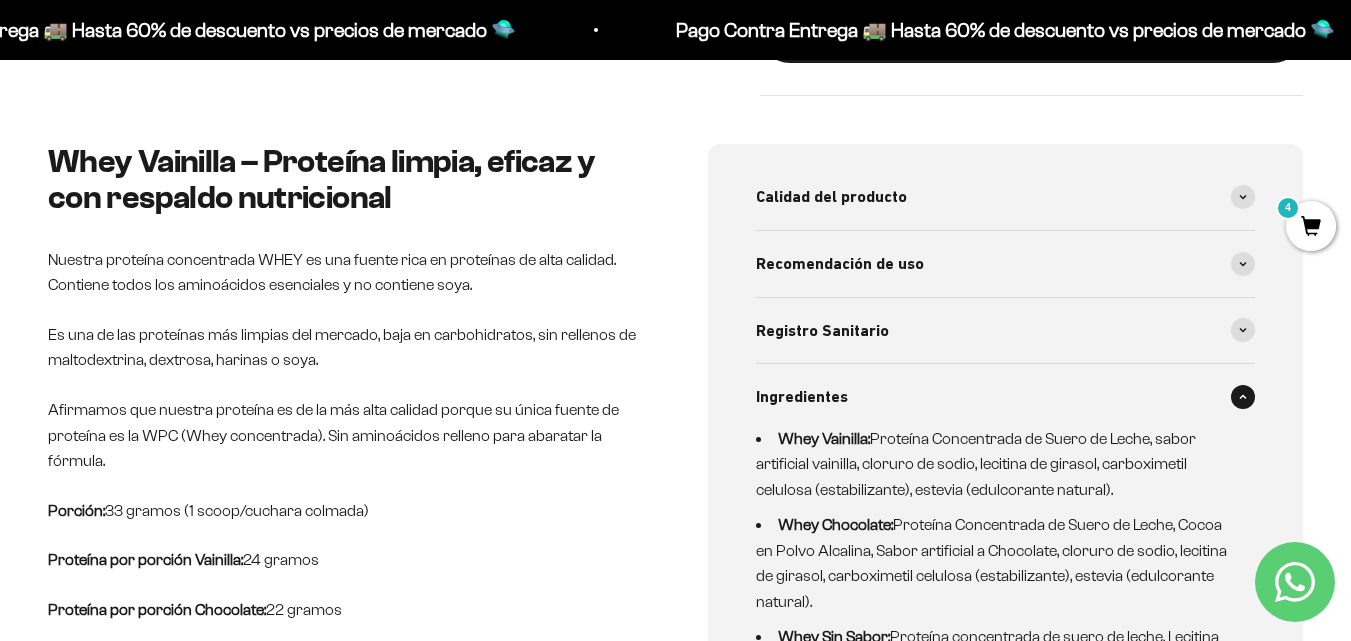 scroll, scrollTop: 790, scrollLeft: 0, axis: vertical 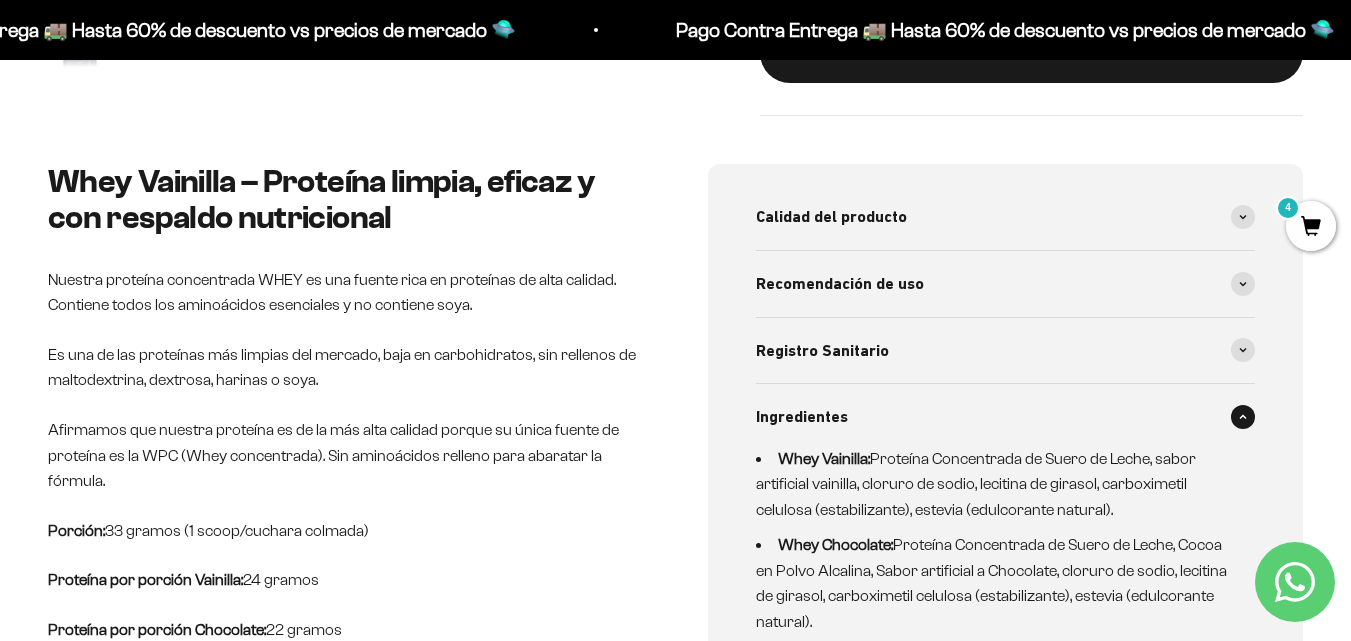 click at bounding box center [1243, 417] 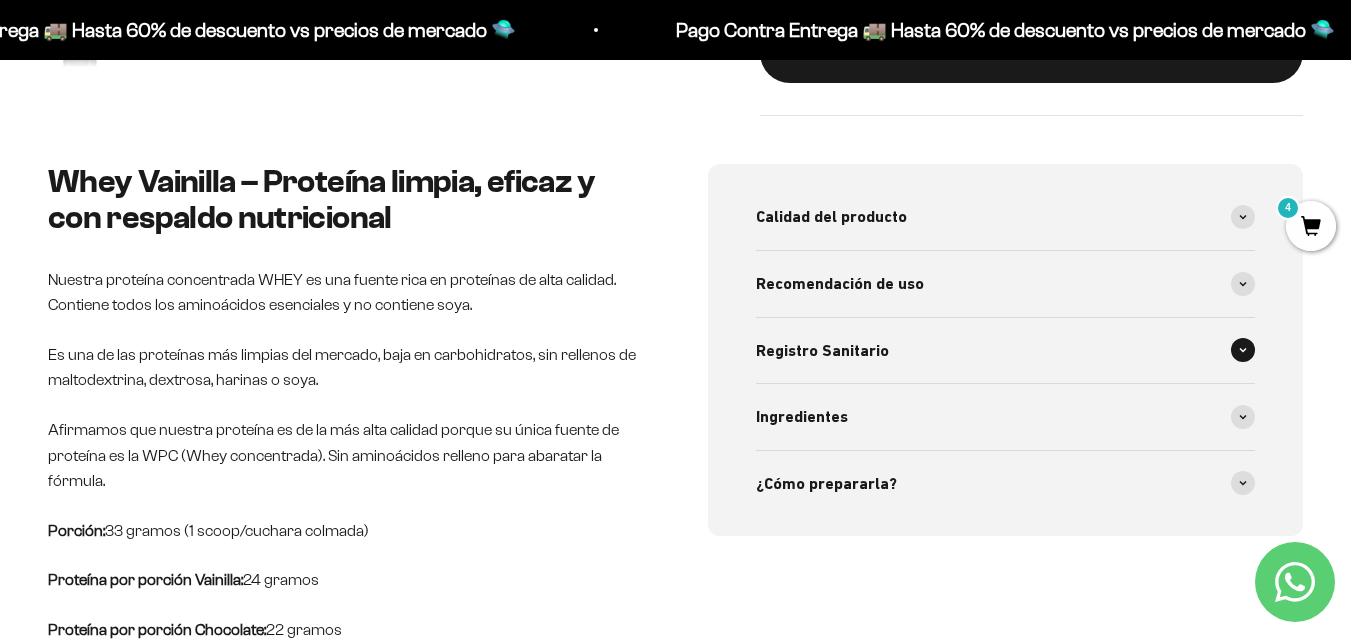 click 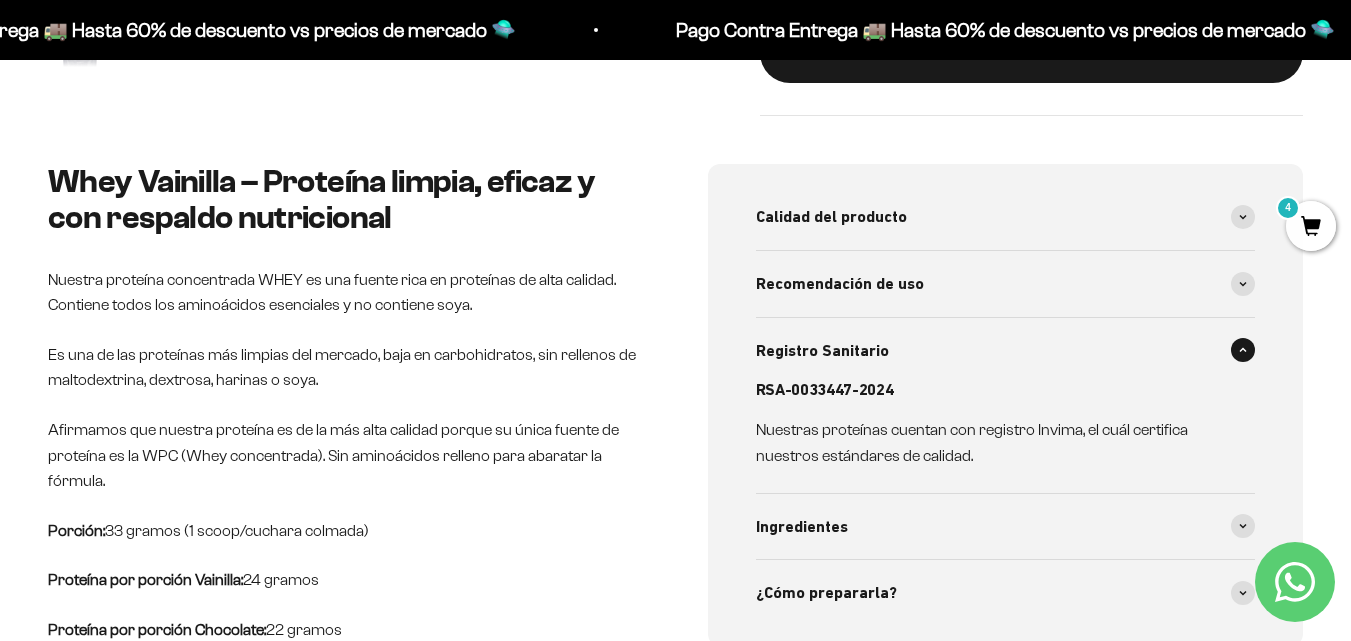 click 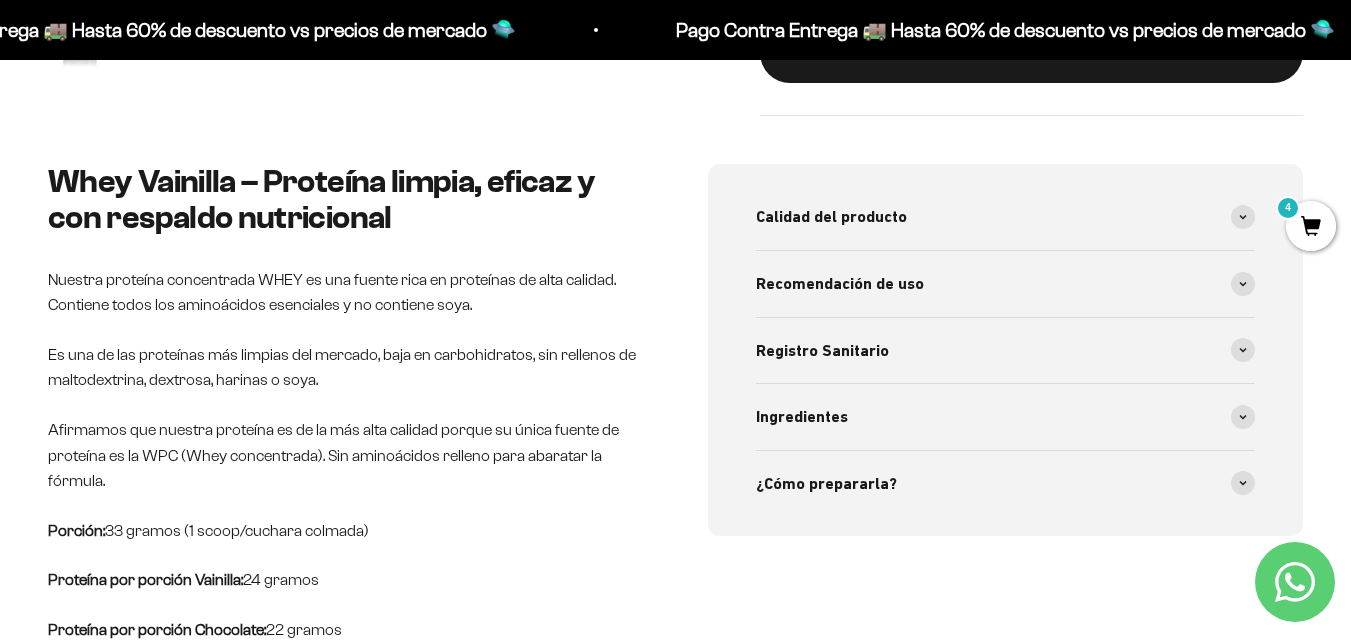 click on "Calidad del producto
Proteinas limpias, bajas en carbohidratos, sin rellenos de maltodextrina, dextrosa, harinas o soya.  Endulzada con stevia. Sin colorantes, sin azúcar.  Whey como única fuente de proteína. Sin proteína de Soya ni aminoácidos relleno para abaratar la fórmula. Materia prima certificada
Recomendación de uso
Porción:  33 gramos (1 scoop/cuchara colmada) Proteína por porción Vainilla:  24 gramos  (77% de la porción es proteina 100% suero de leche) Proteína por porción Chocolate:  22 gramos  (73% de la porción es proteina 100% suero de leche) SIN AZÚCAR
Registro Sanitario
RSA-0033447-2024 Nuestras proteínas cuentan con registro Invima, el cuál certifica nuestros estándares de calidad.
Ingredientes
Whey Vainilla: Whey Chocolate: Whey Sin Sabor:
¿Cómo prepararla?" at bounding box center (1006, 350) 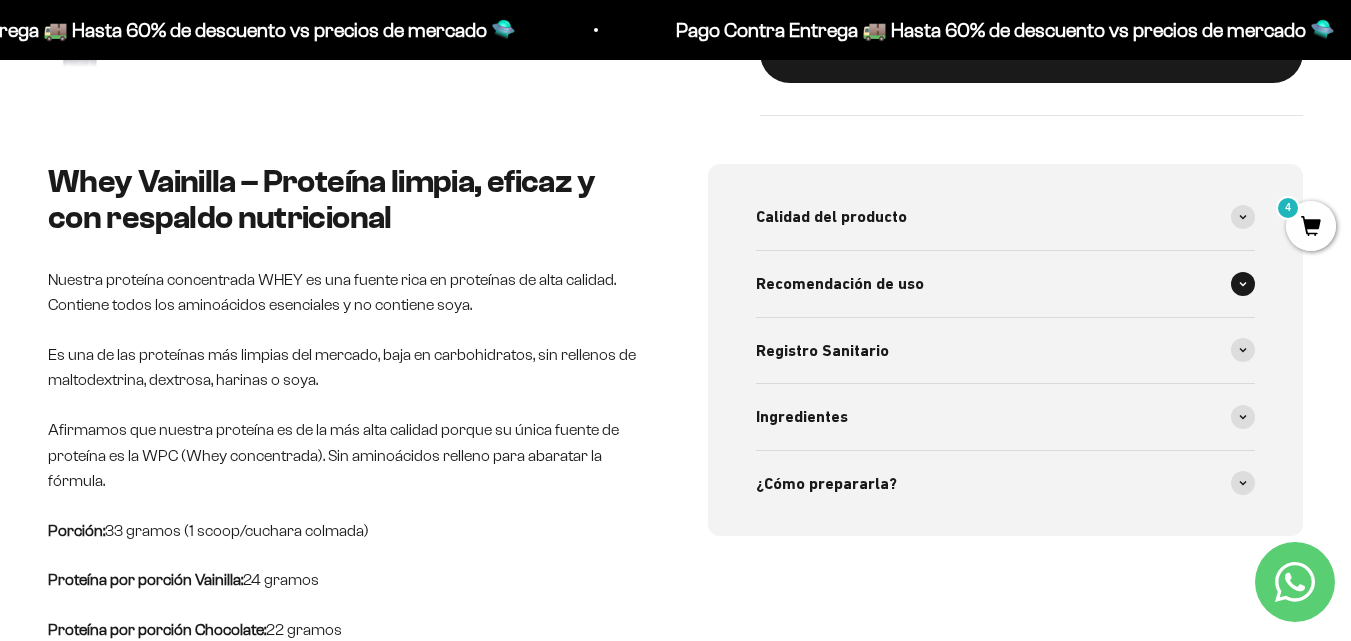 click at bounding box center (1243, 284) 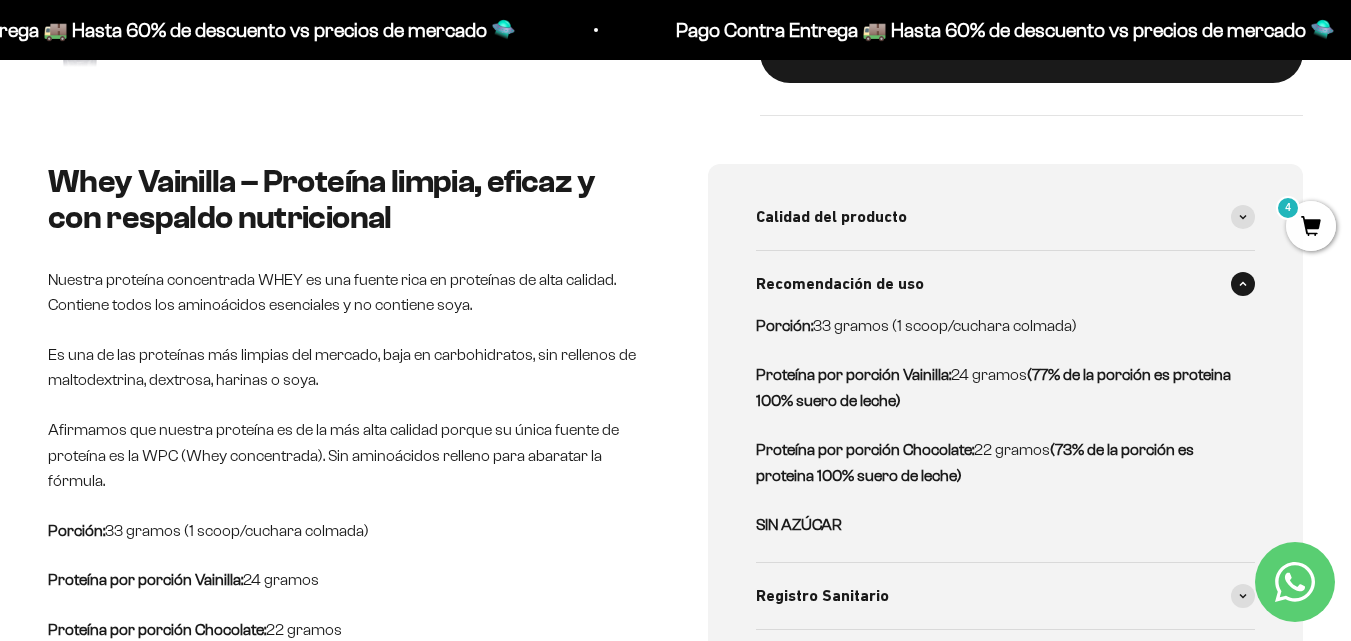 click at bounding box center [1243, 284] 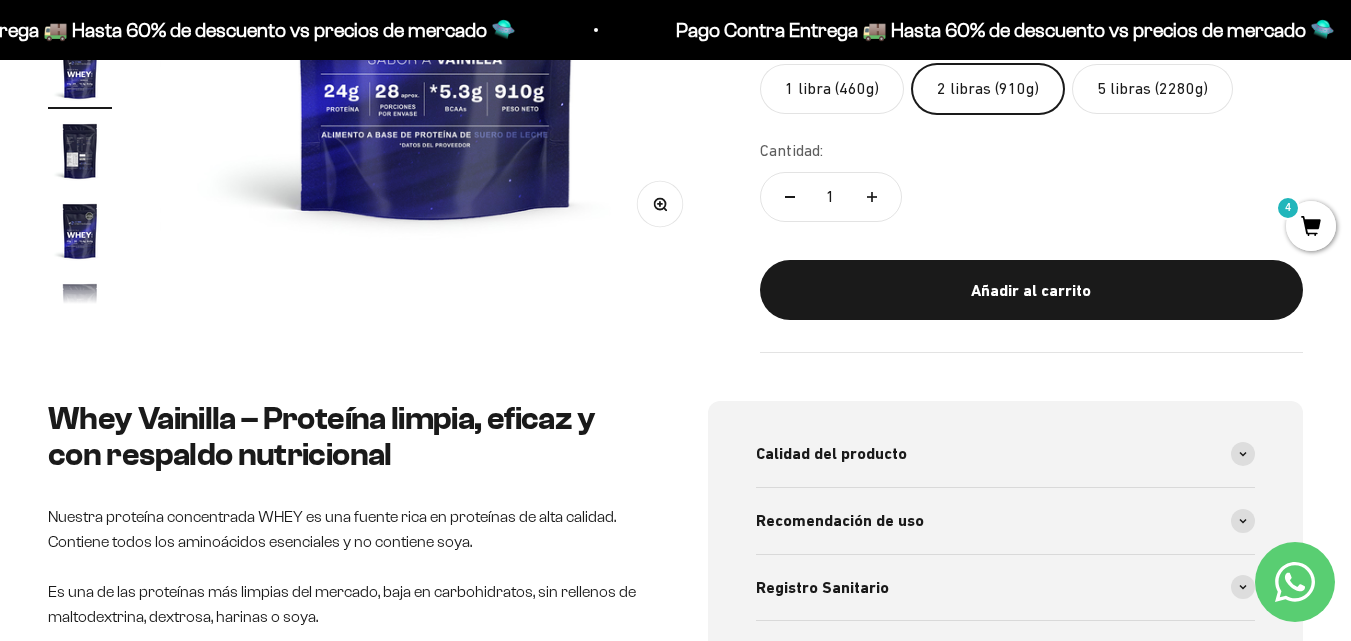 scroll, scrollTop: 525, scrollLeft: 0, axis: vertical 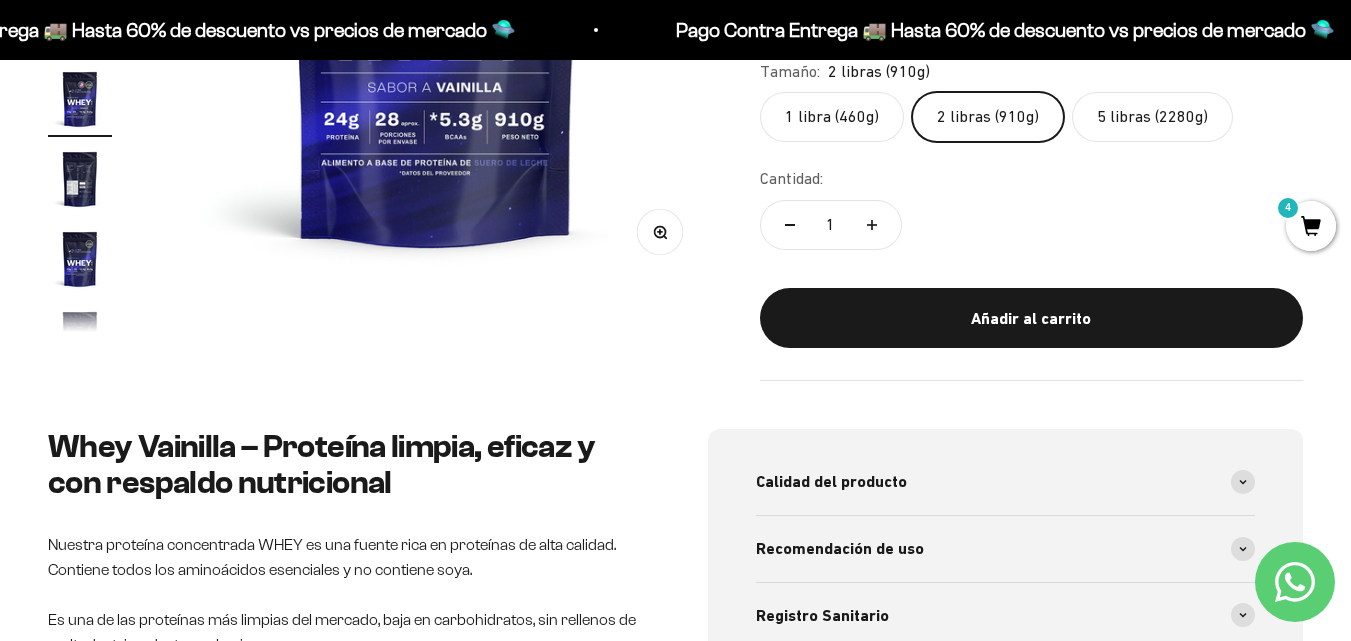click at bounding box center [436, 8] 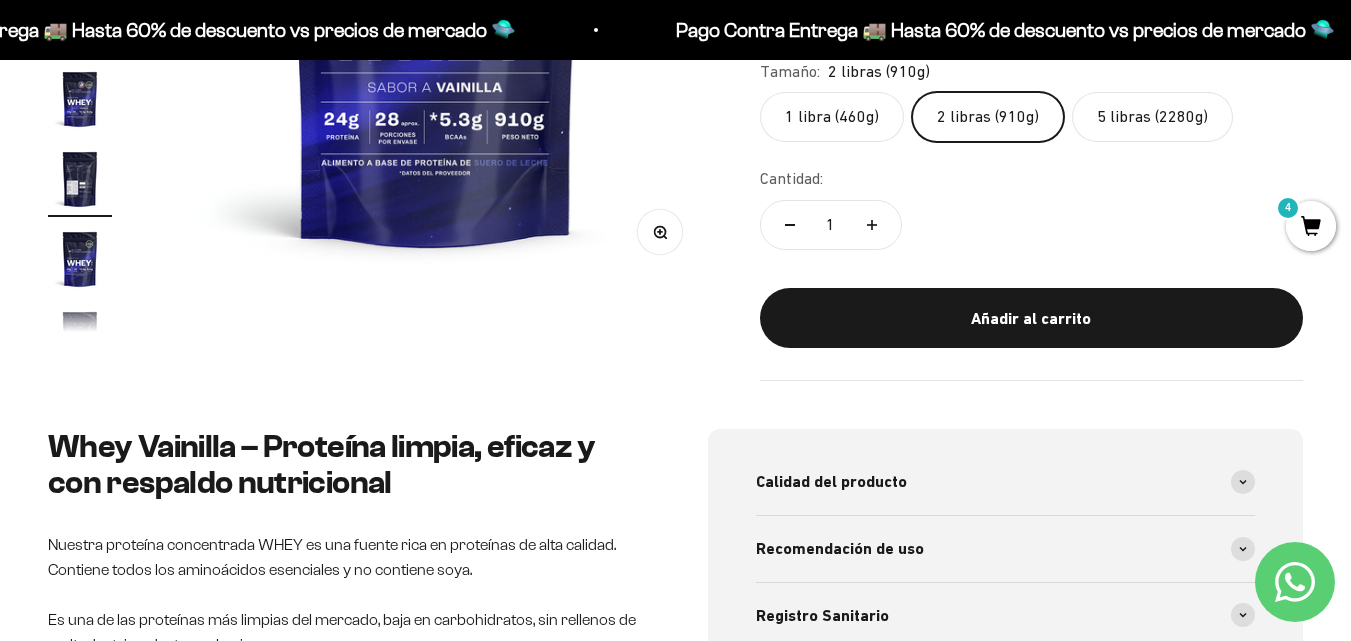 scroll, scrollTop: 0, scrollLeft: 3374, axis: horizontal 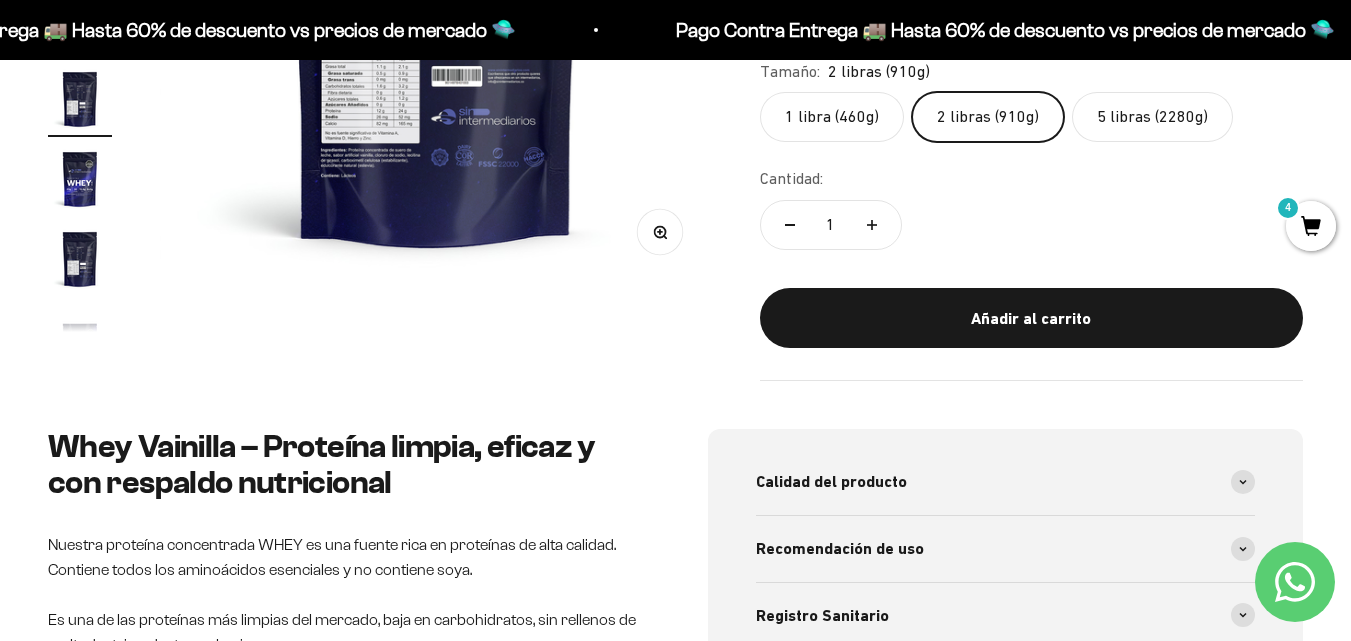 click on "Zoom" at bounding box center [659, 232] 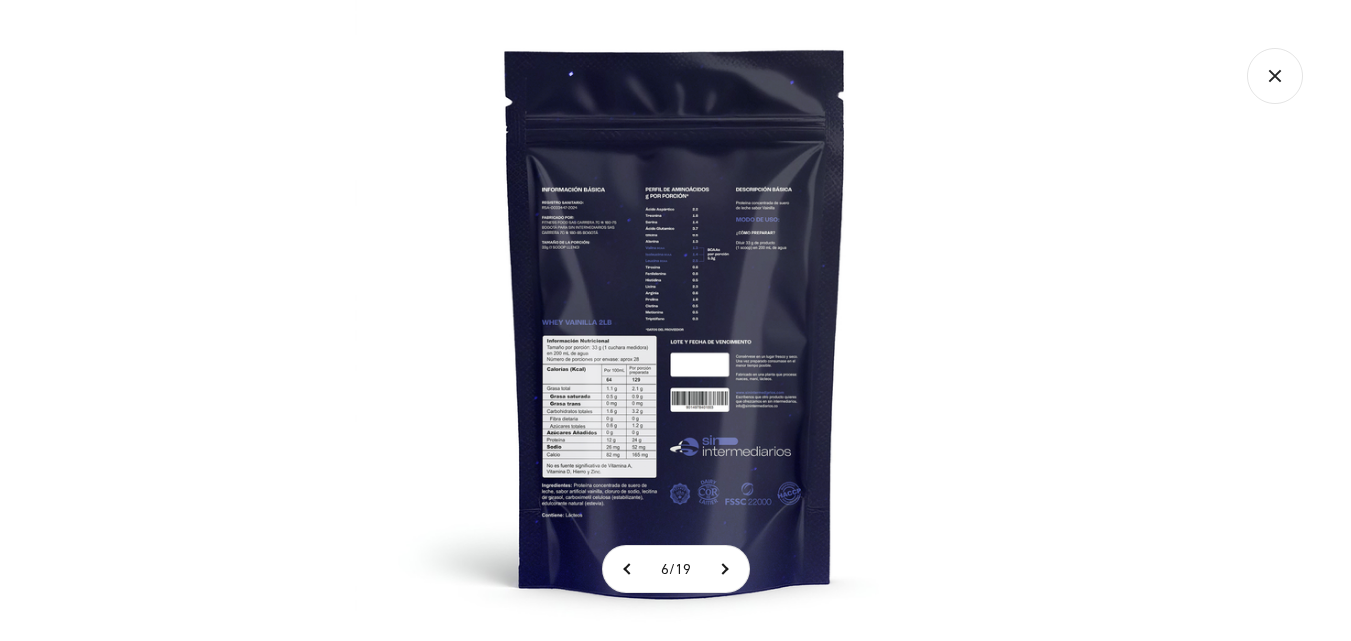 click at bounding box center (675, 320) 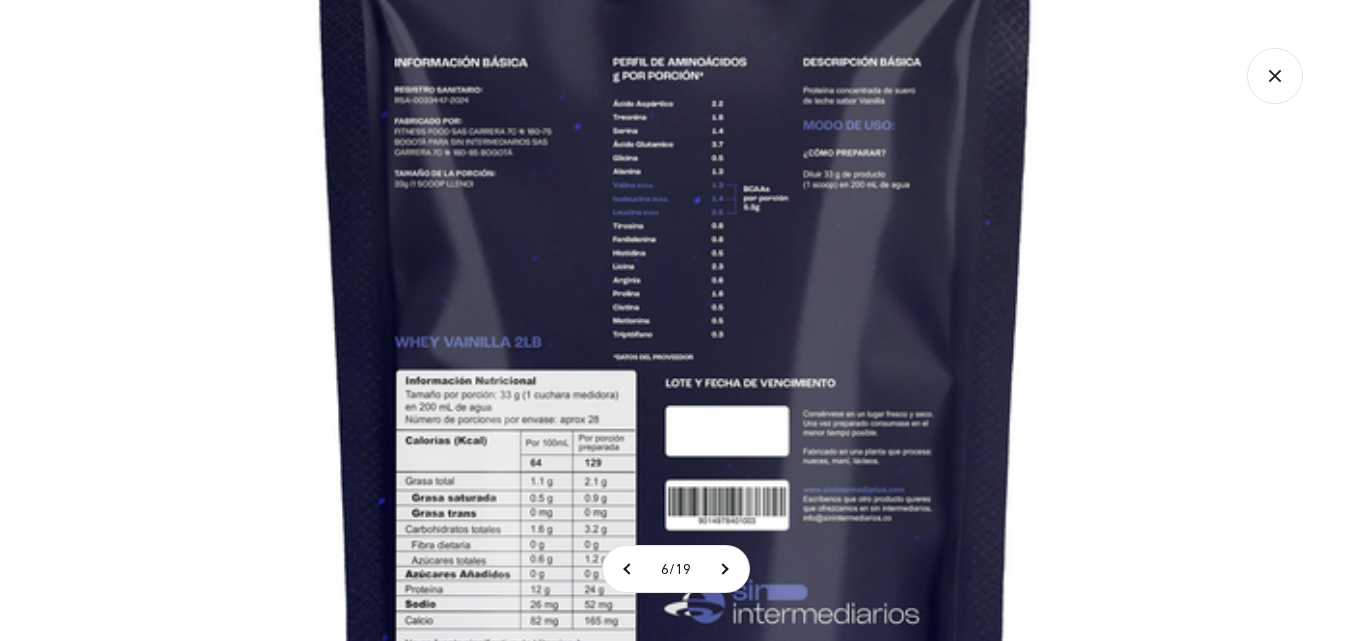 click at bounding box center (676, 338) 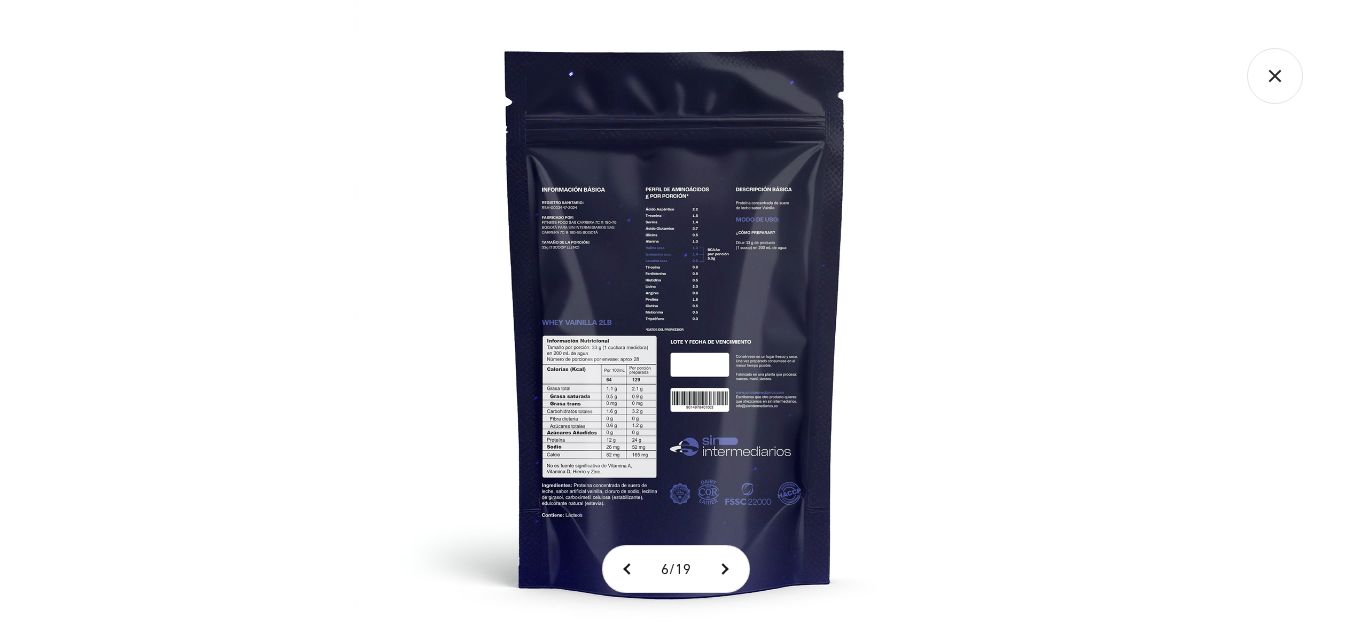 click at bounding box center [675, 320] 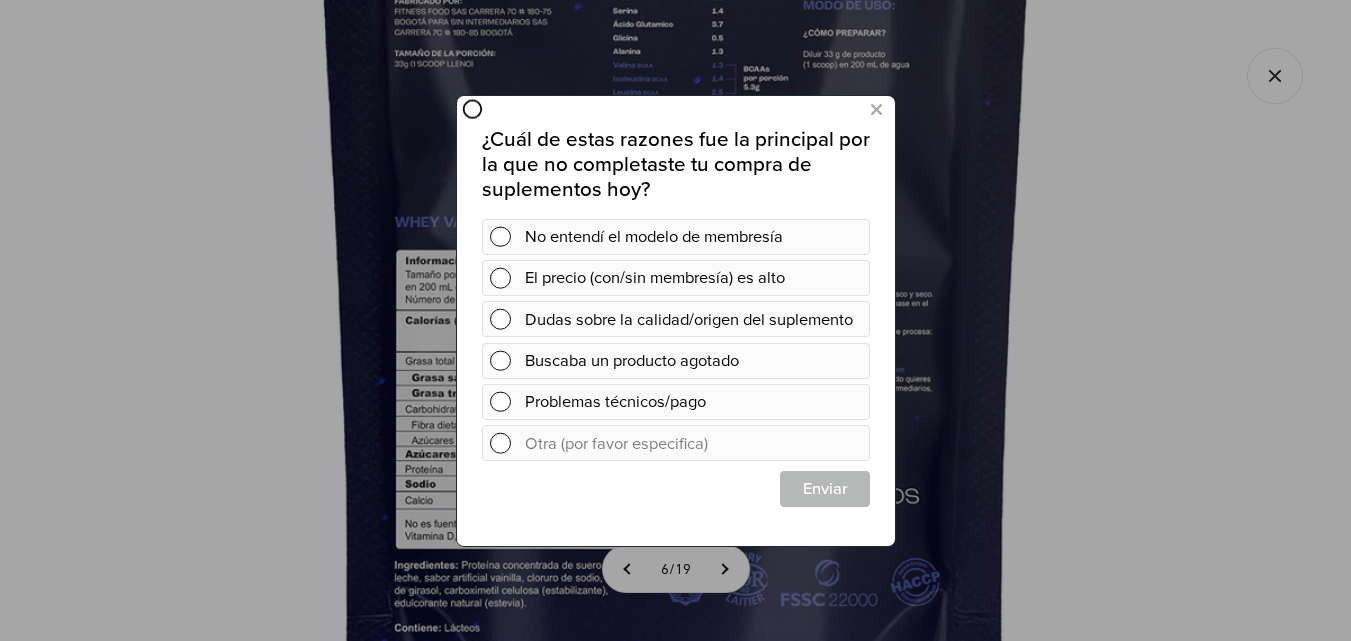 scroll, scrollTop: 0, scrollLeft: 0, axis: both 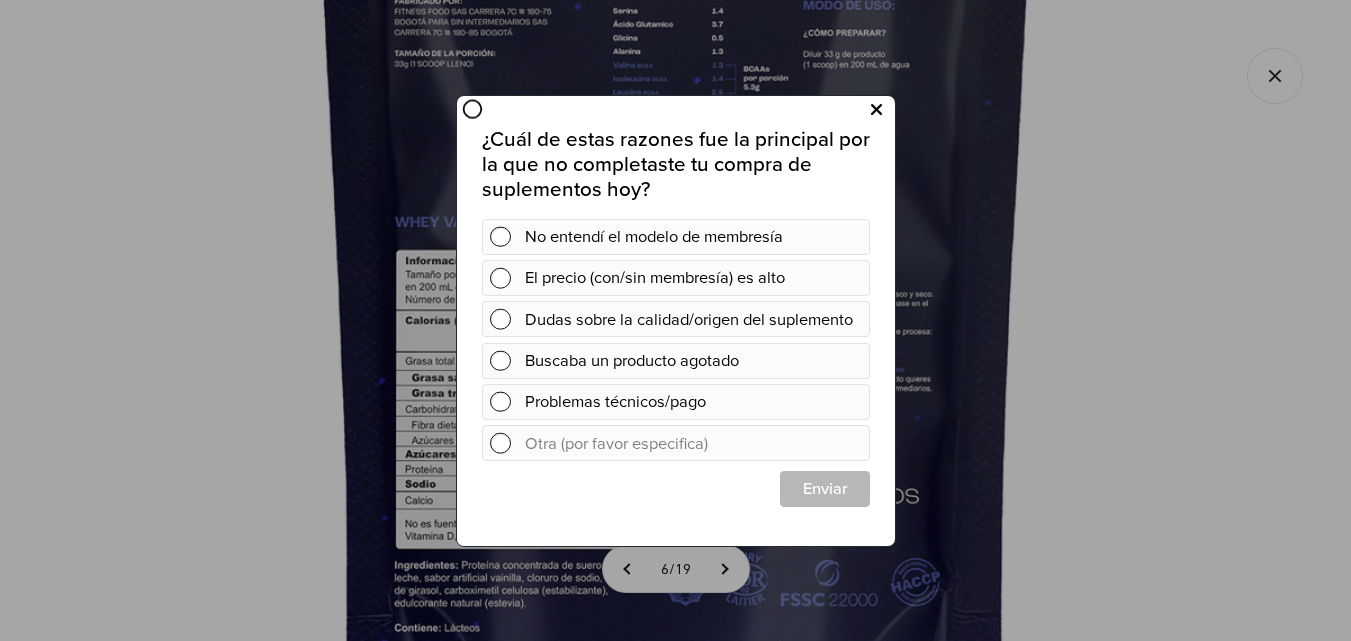 click at bounding box center [875, 109] 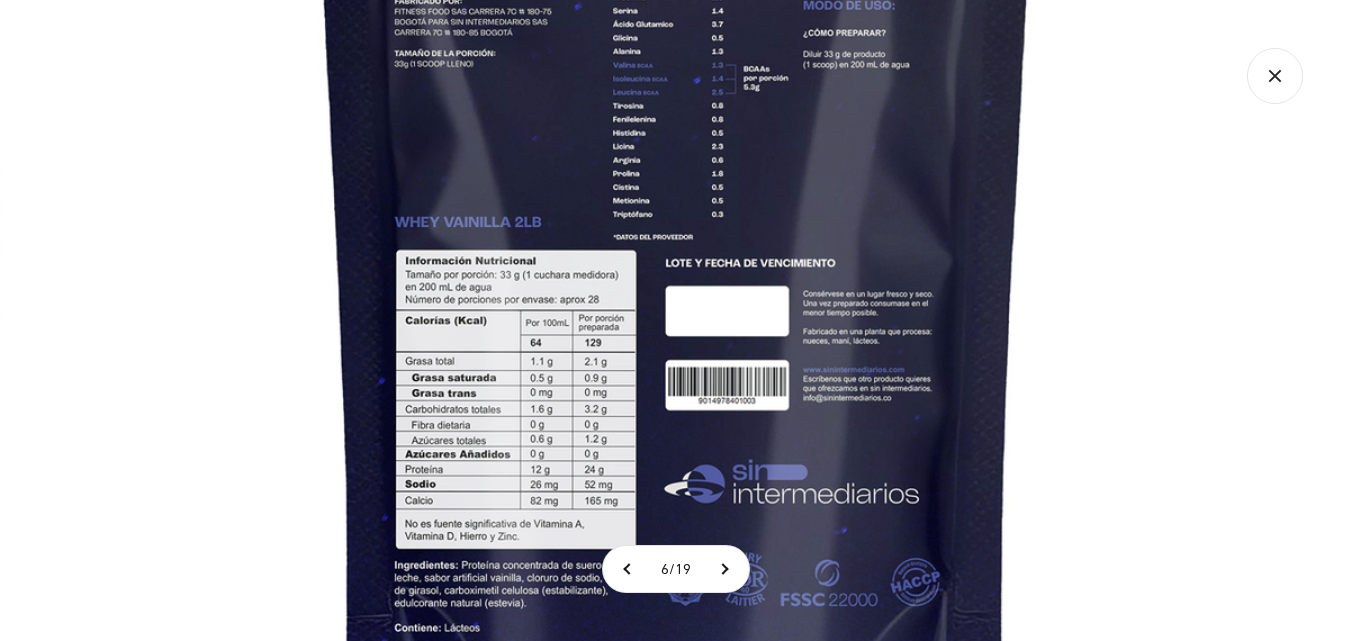 click at bounding box center [676, 218] 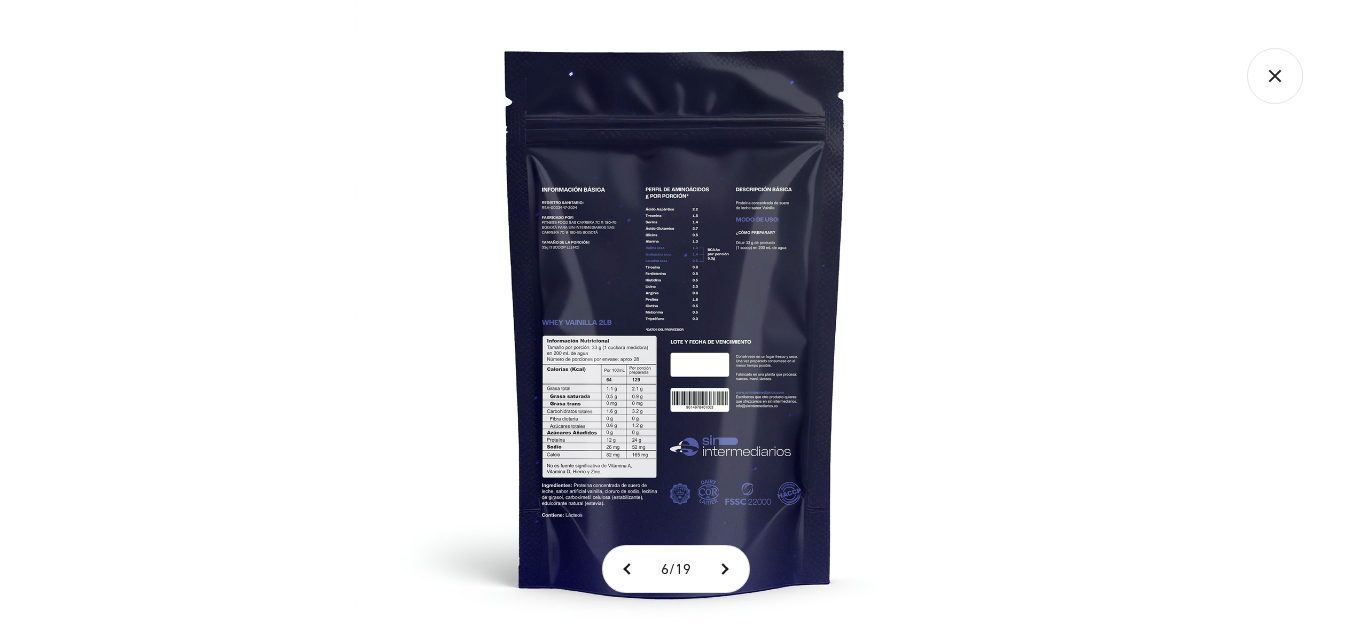 click at bounding box center (675, 320) 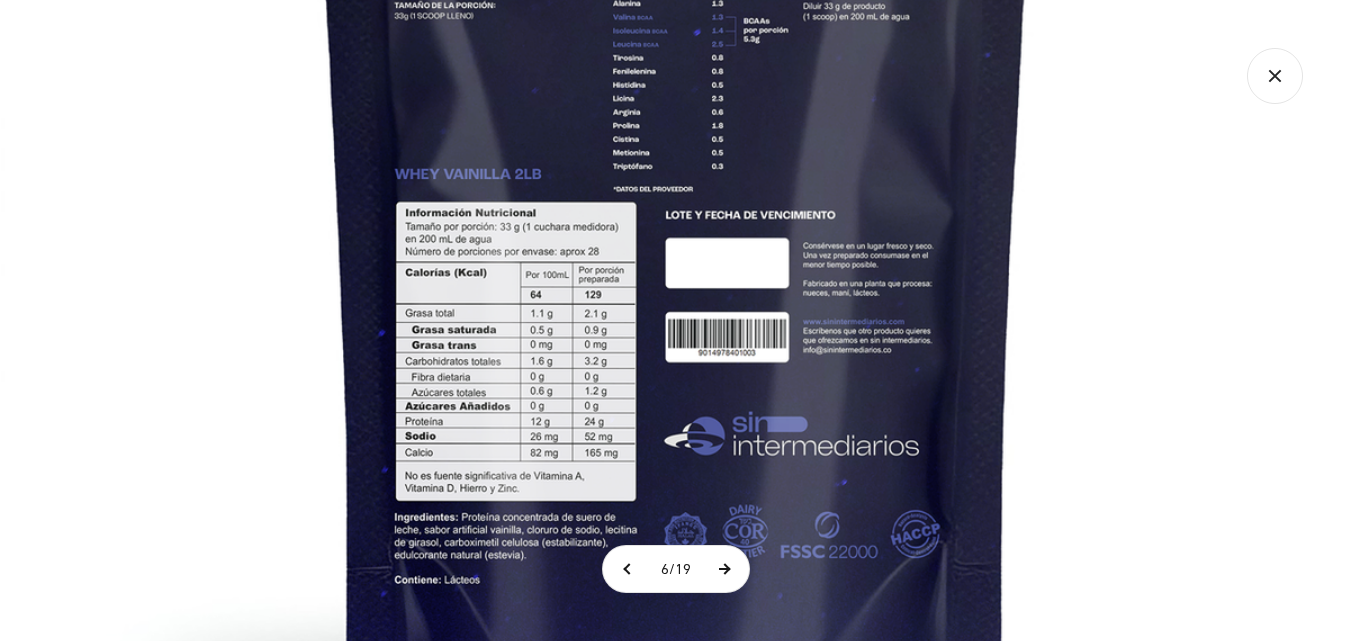 type 